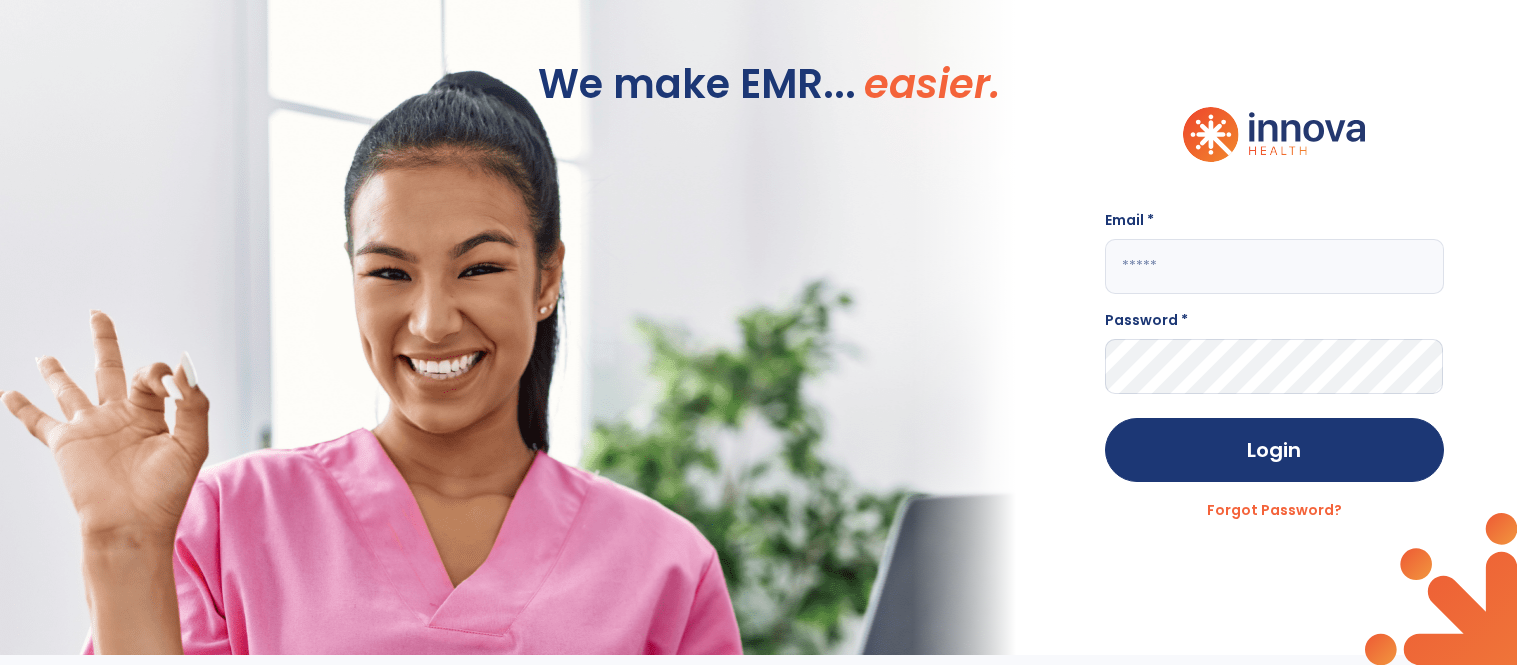 scroll, scrollTop: 0, scrollLeft: 0, axis: both 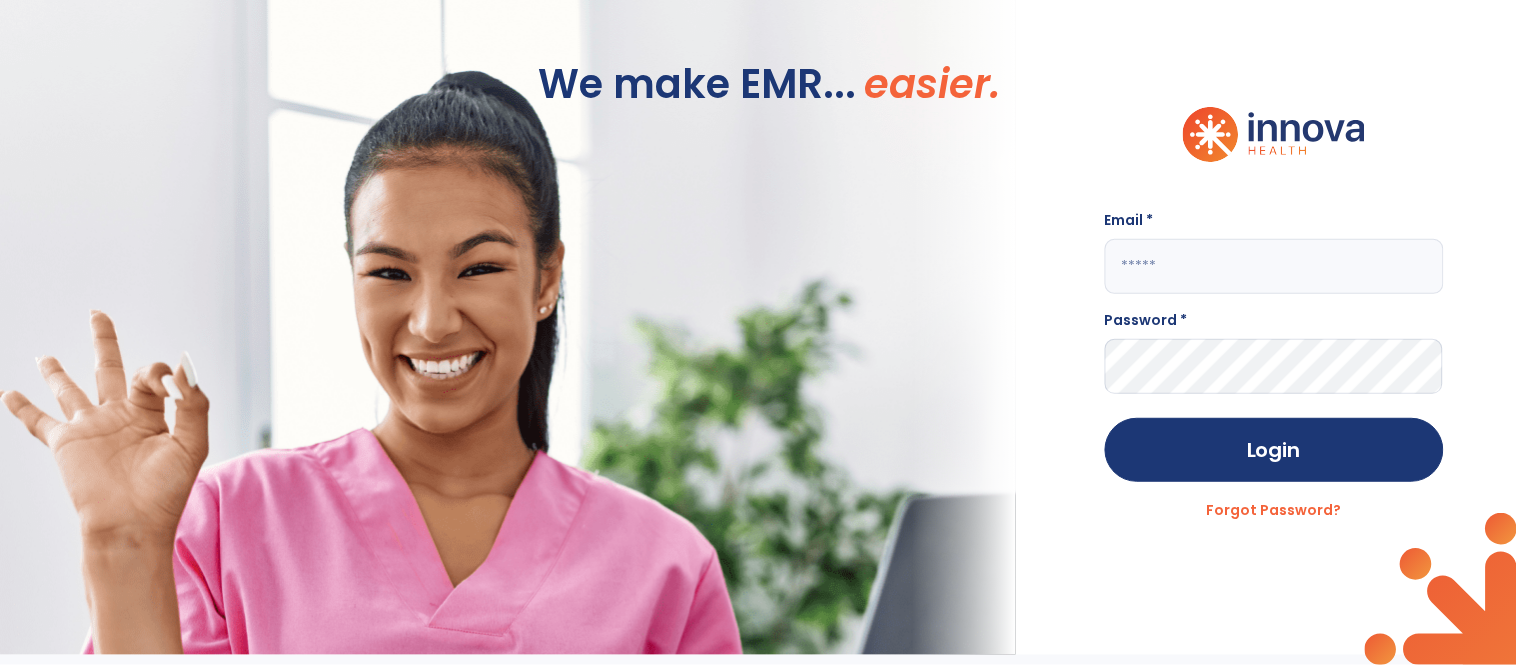 click 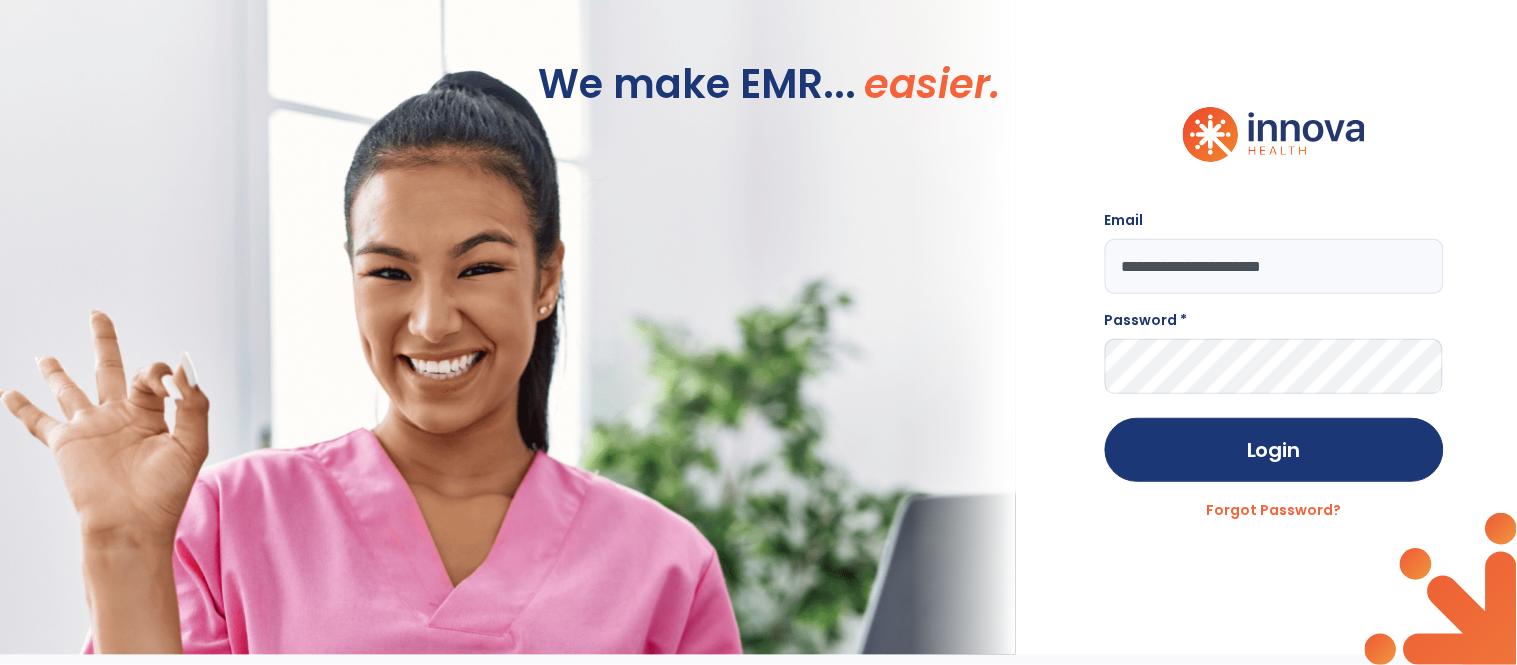 type on "**********" 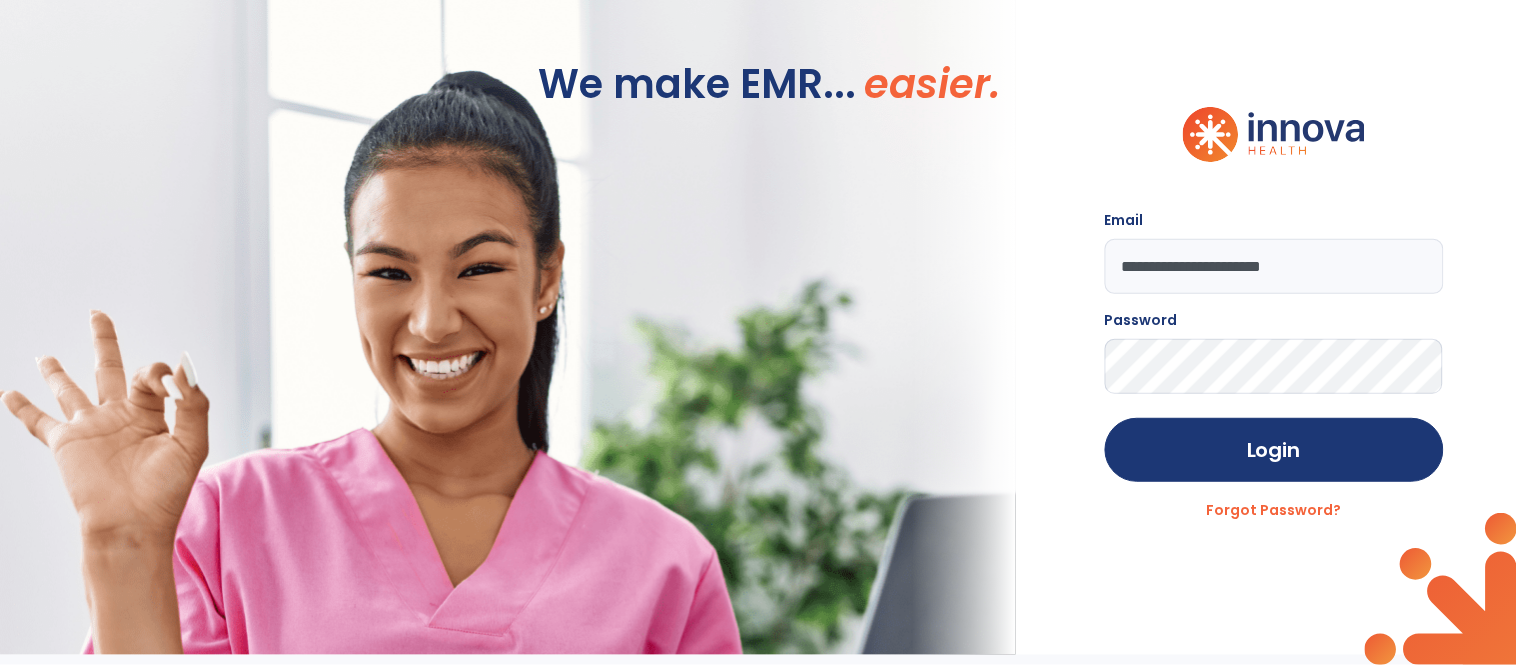 click on "Login" 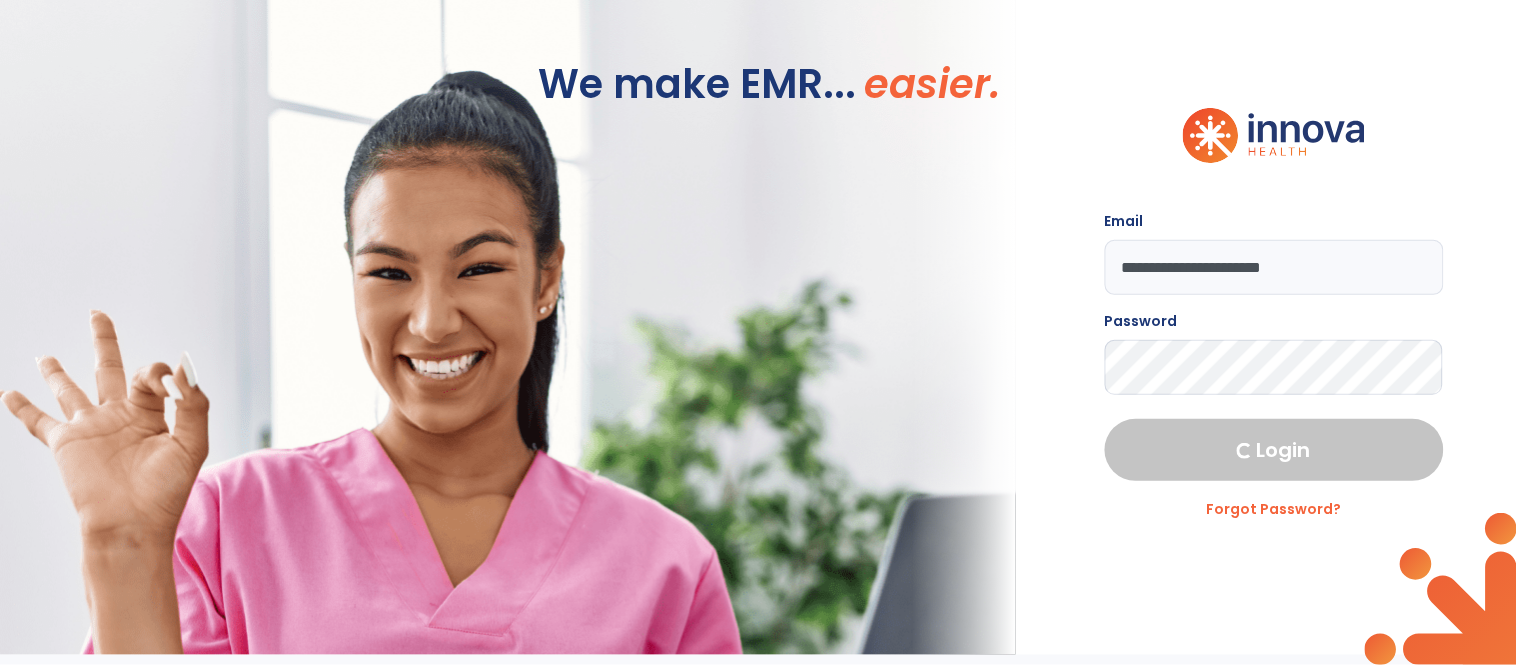 select on "****" 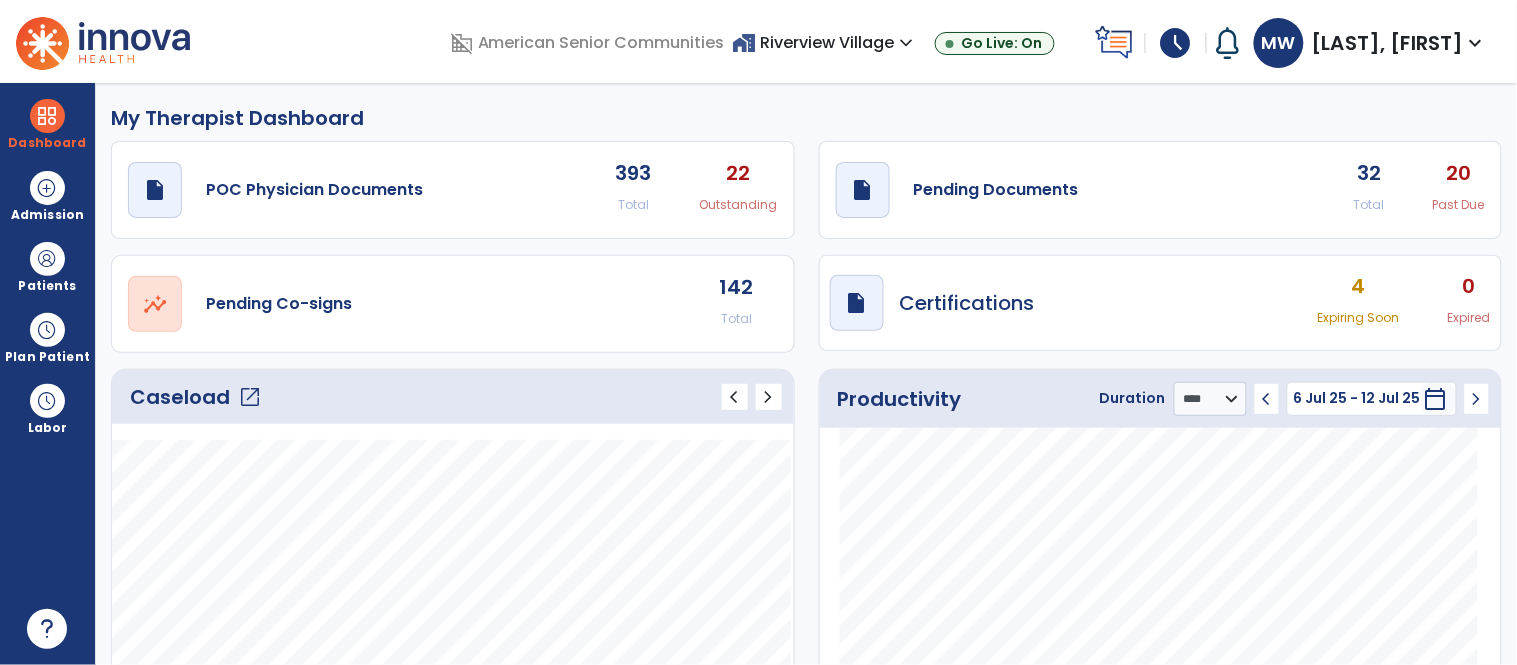 click on "open_in_new" 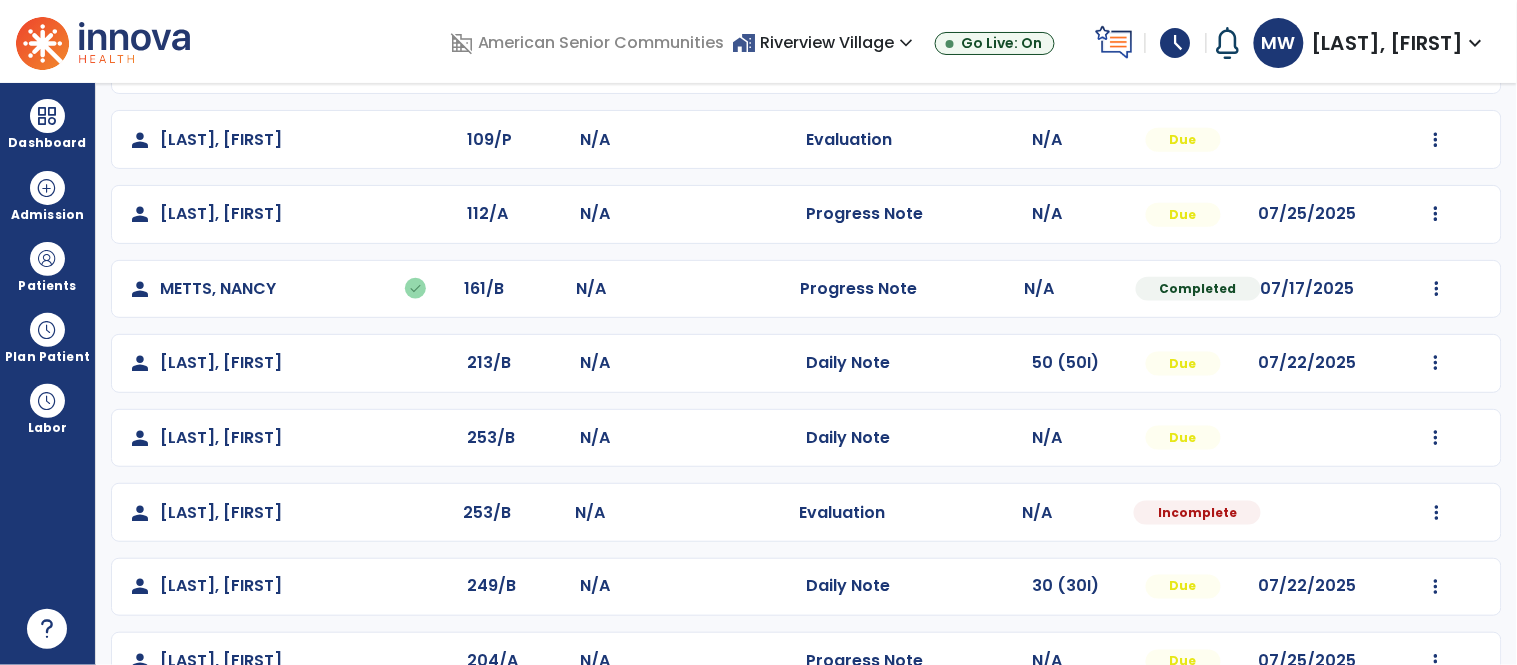 scroll, scrollTop: 594, scrollLeft: 0, axis: vertical 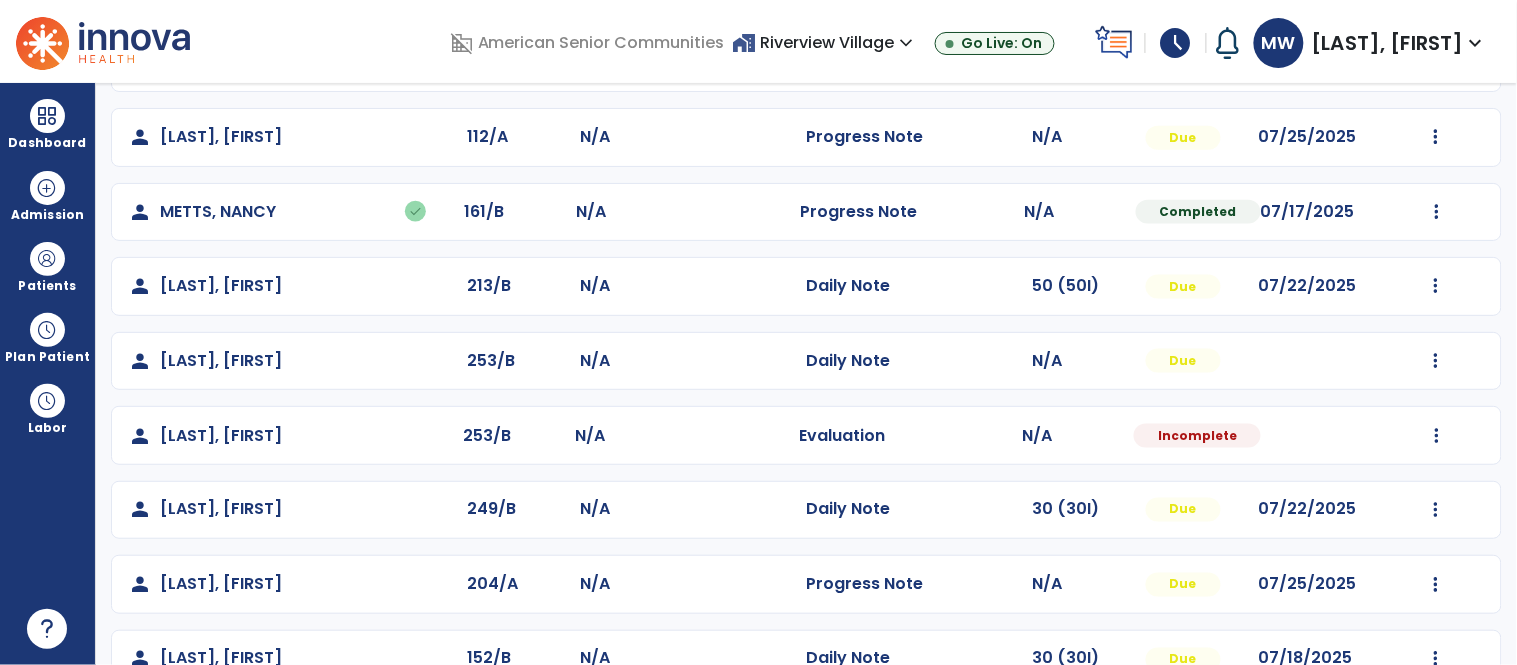 click on "Mark Visit As Complete   Reset Note   Open Document   G + C Mins" 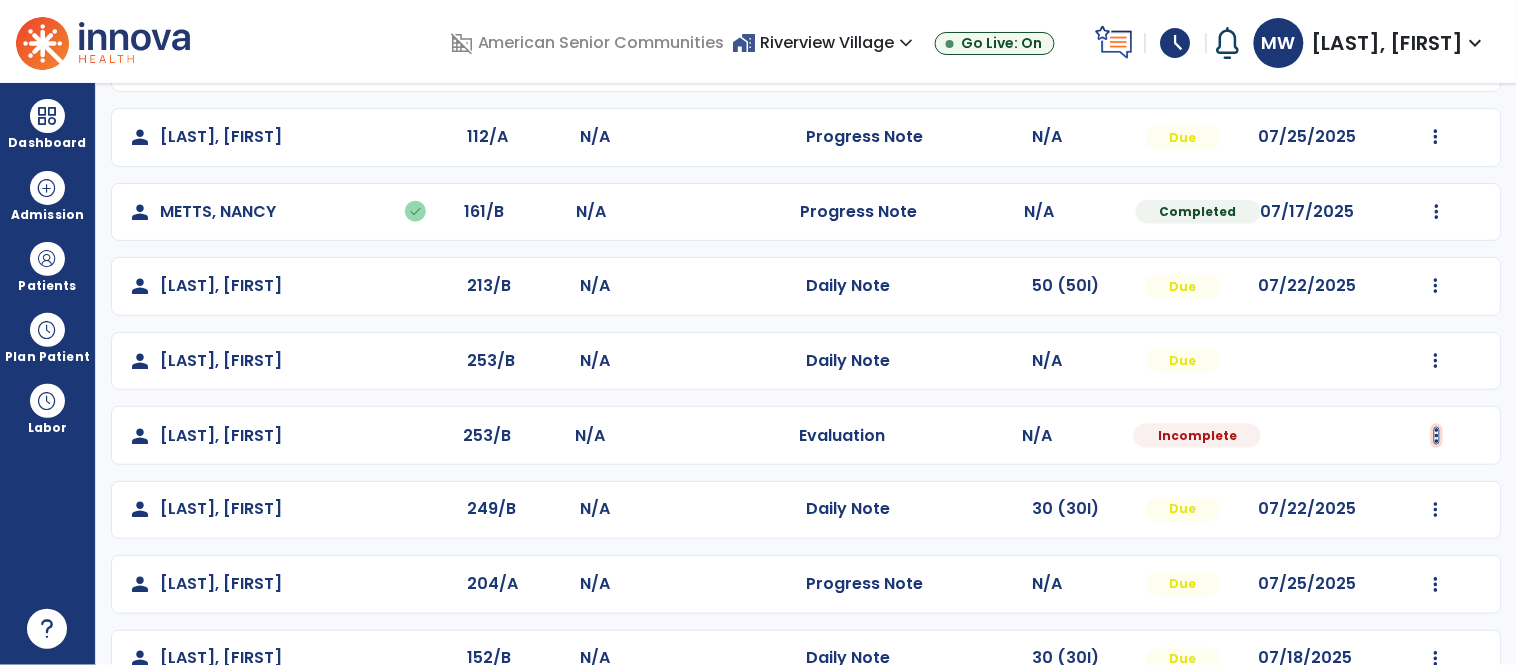 click at bounding box center (1436, -235) 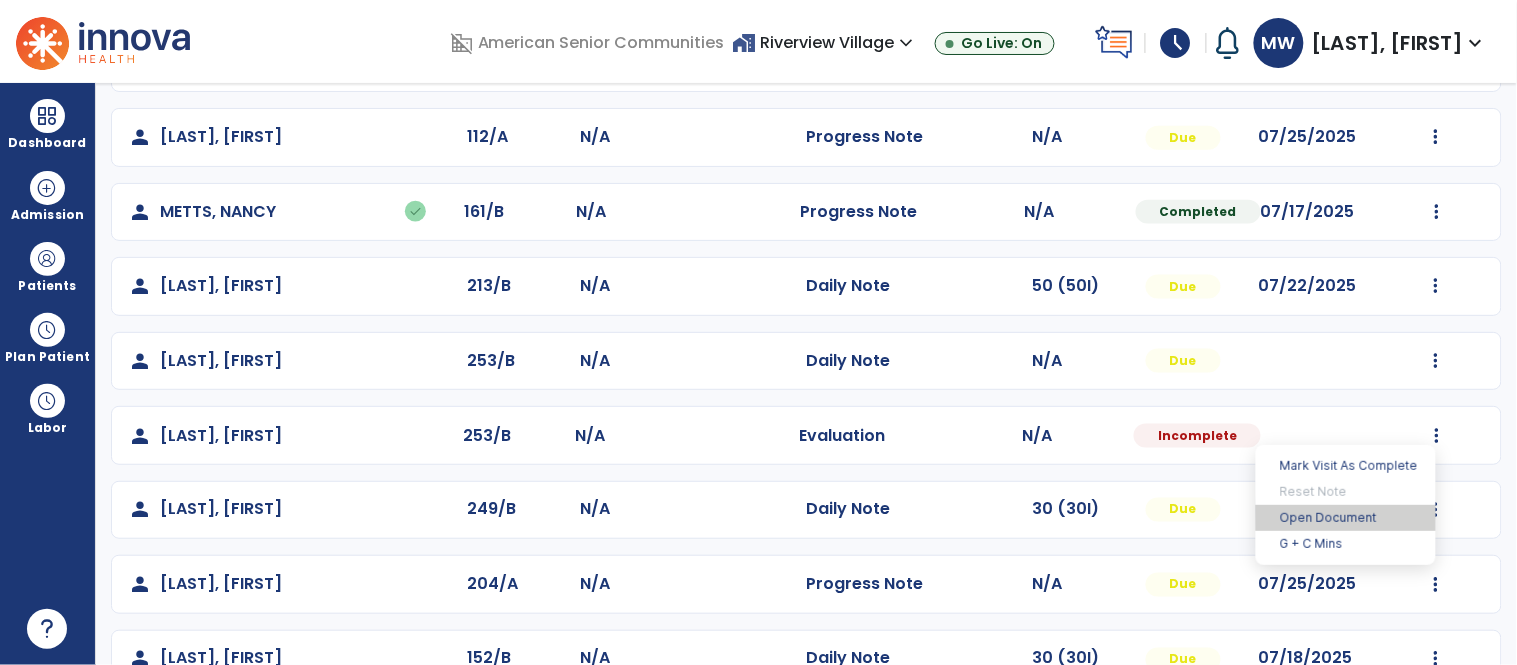click on "Open Document" at bounding box center [1346, 518] 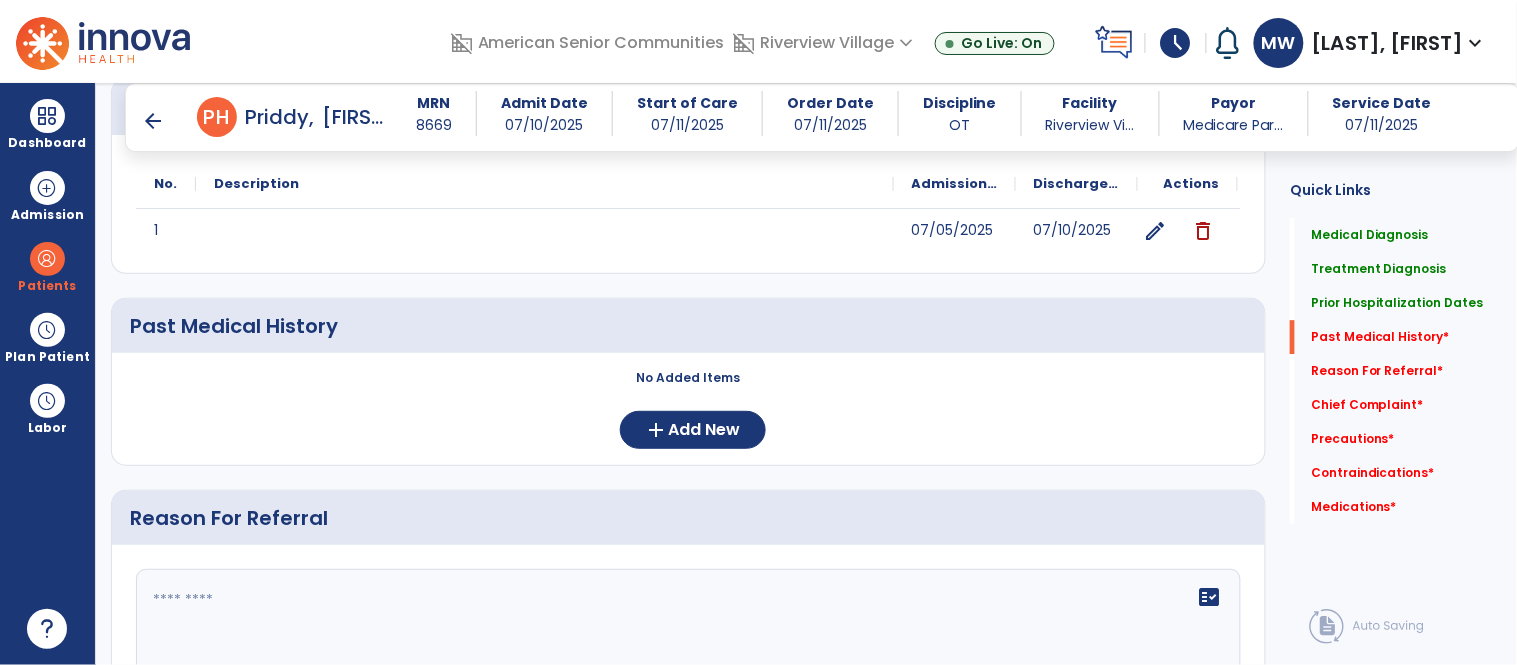 scroll, scrollTop: 1450, scrollLeft: 0, axis: vertical 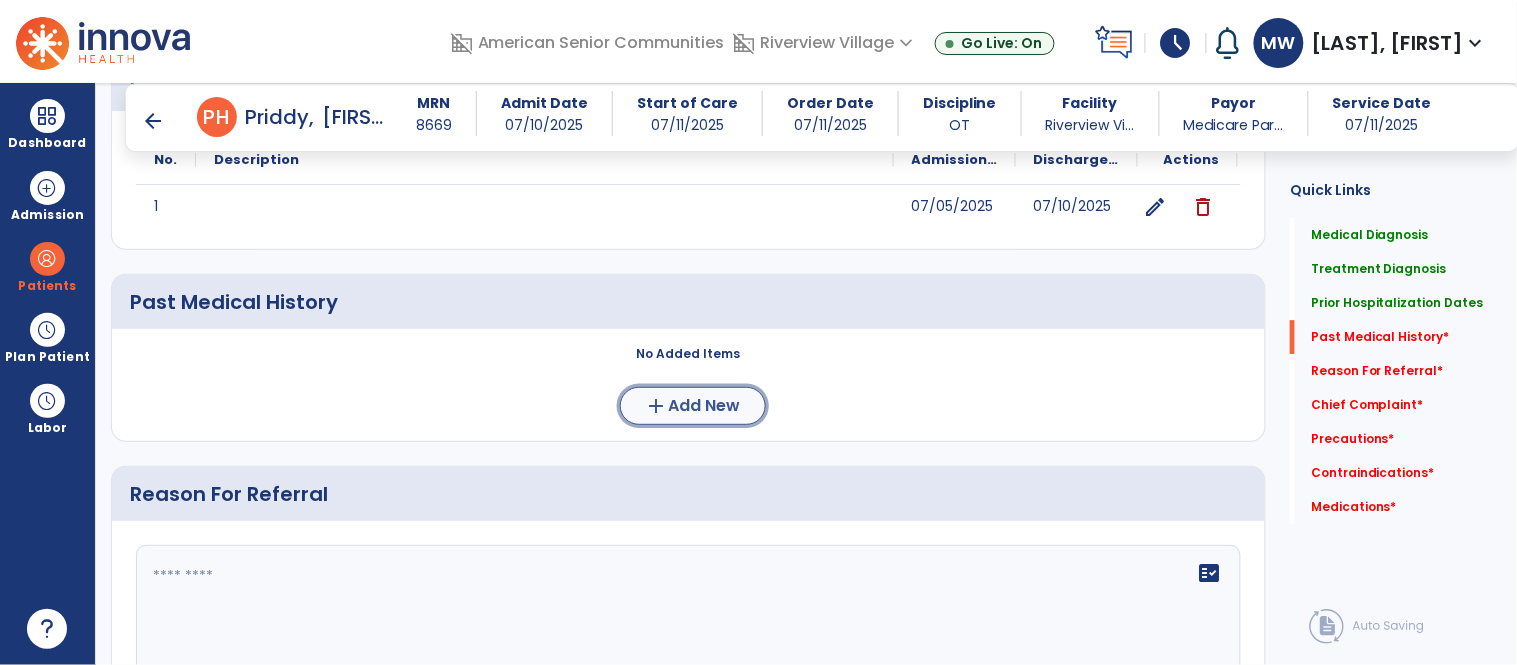 click on "add" 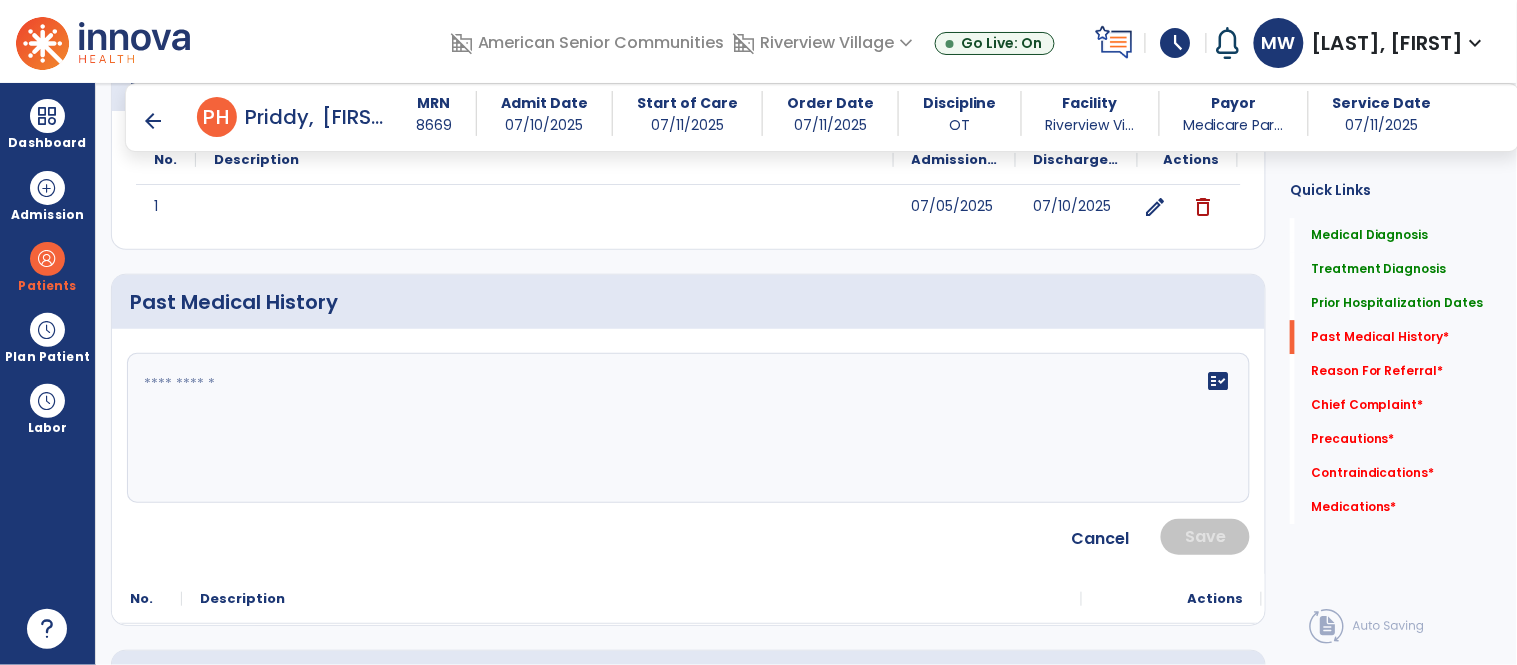 click 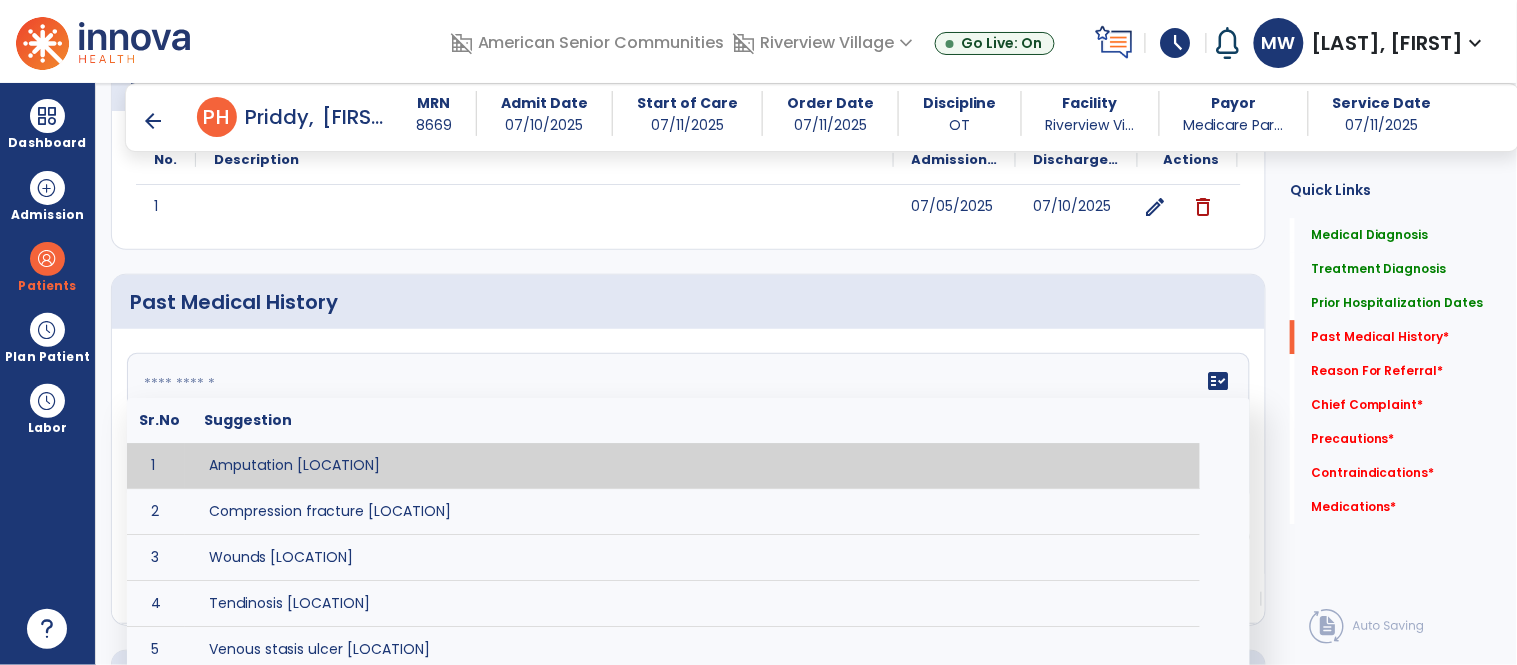 paste on "**********" 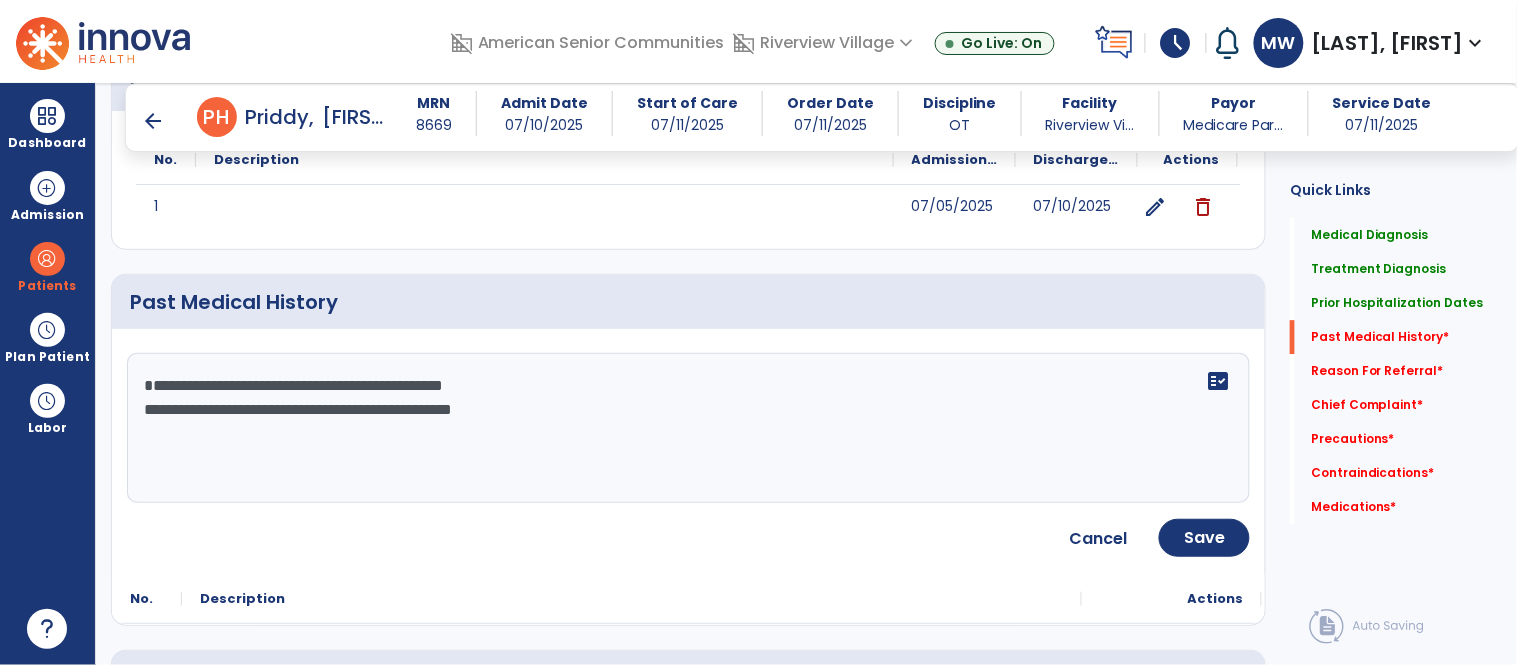 click on "**********" 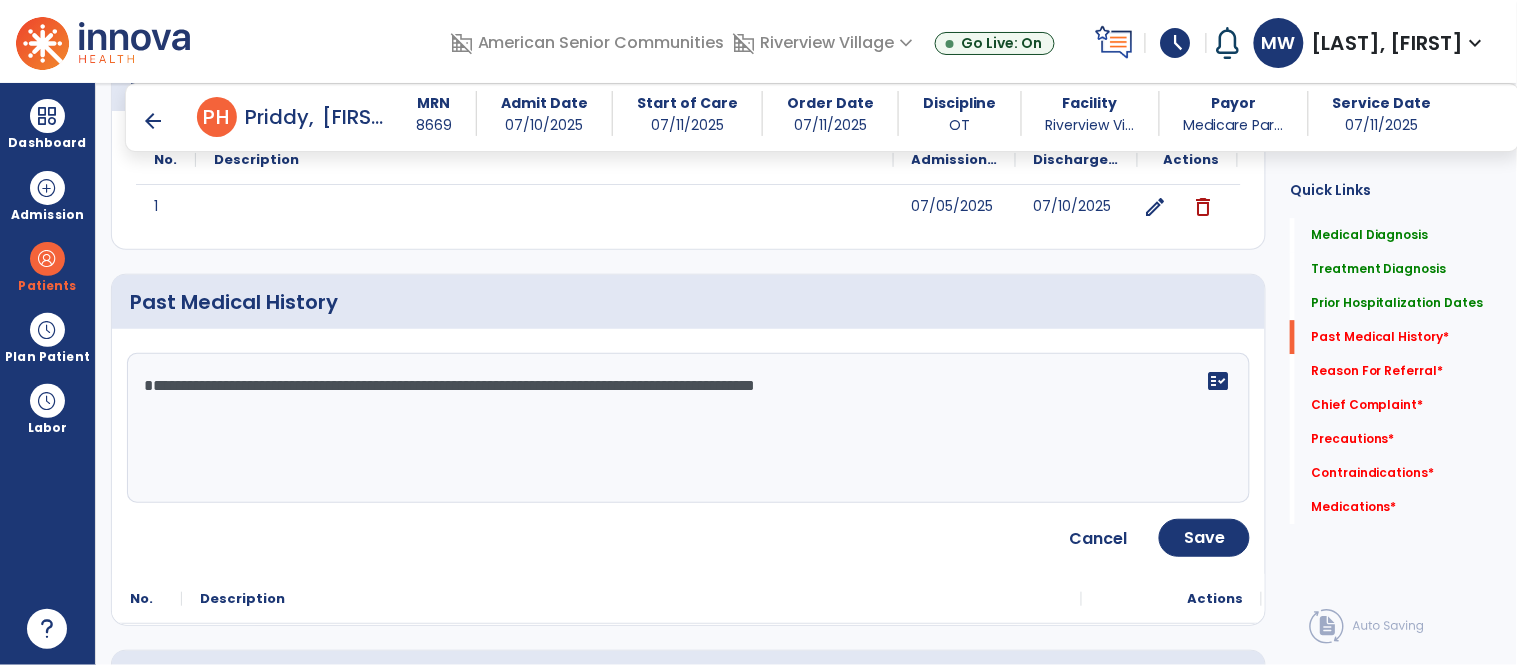 click on "**********" 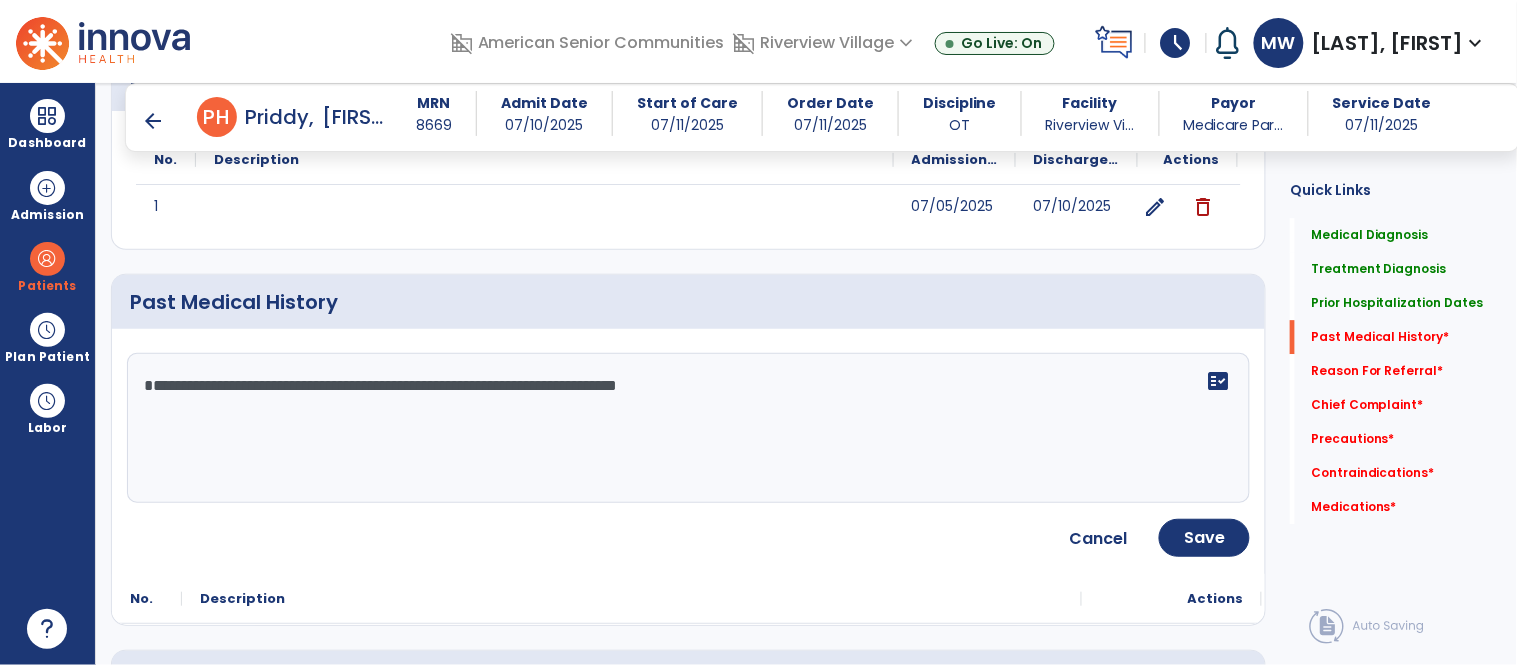 click on "**********" 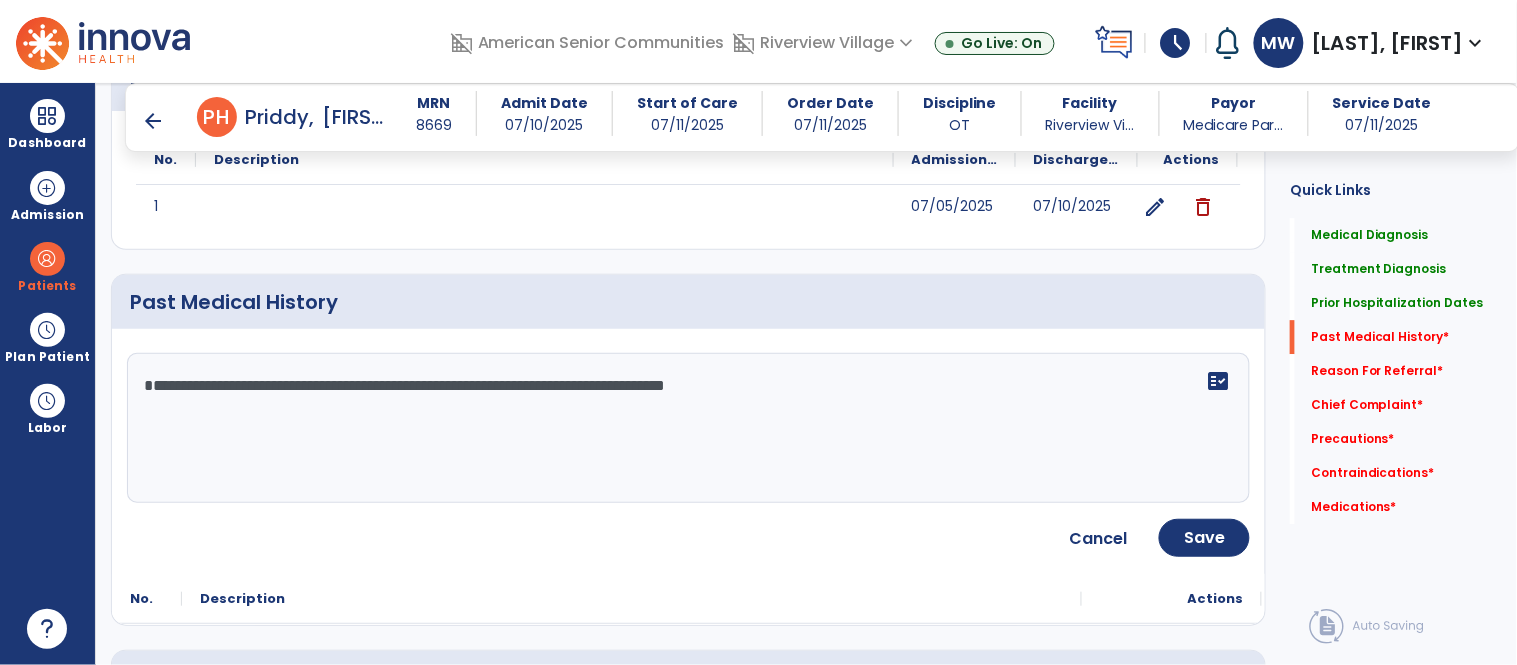 paste on "**********" 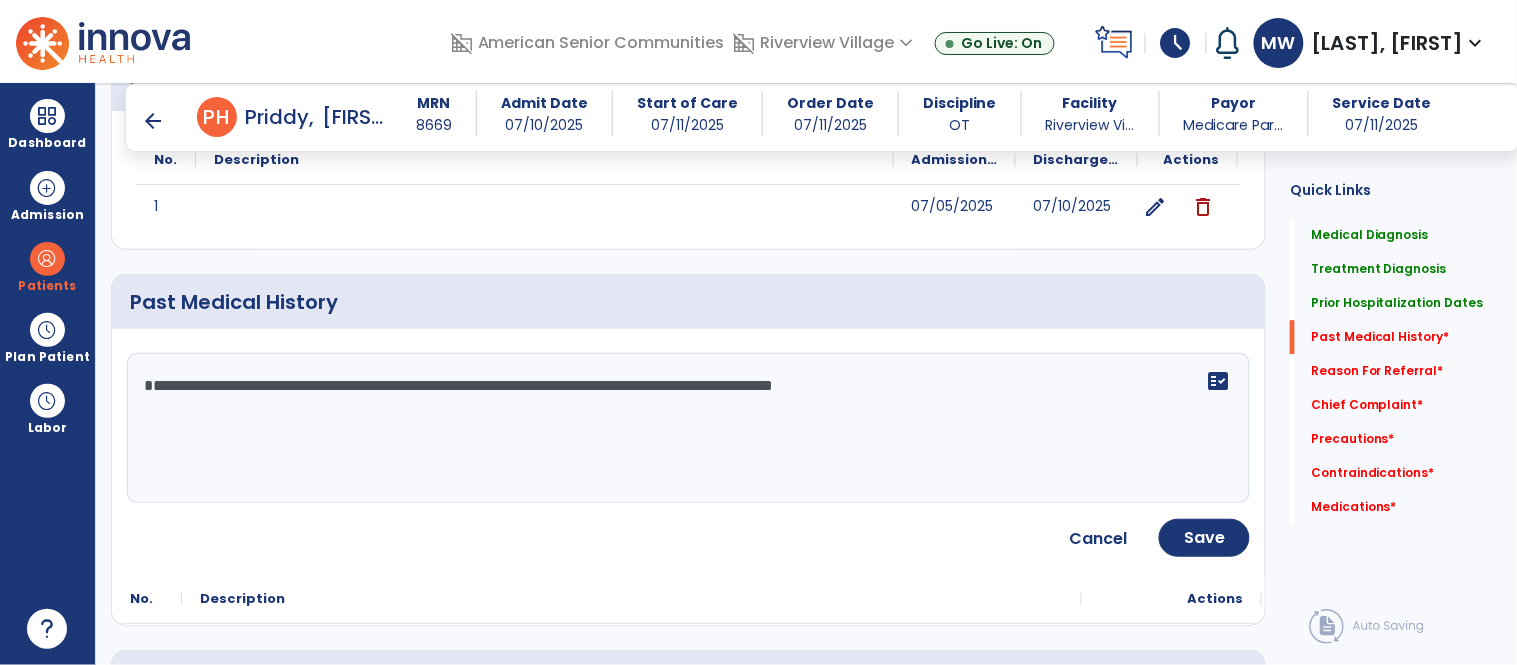 click on "**********" 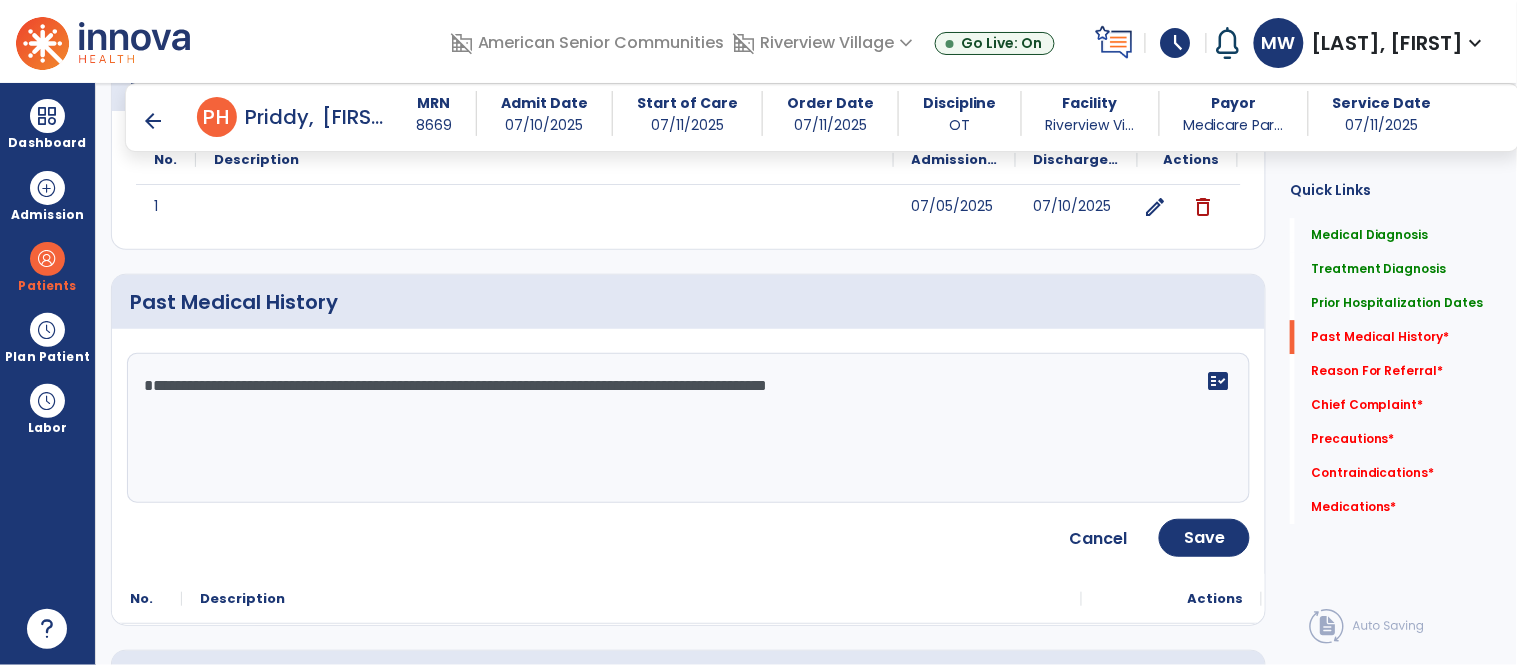 drag, startPoint x: 515, startPoint y: 387, endPoint x: 483, endPoint y: 390, distance: 32.140316 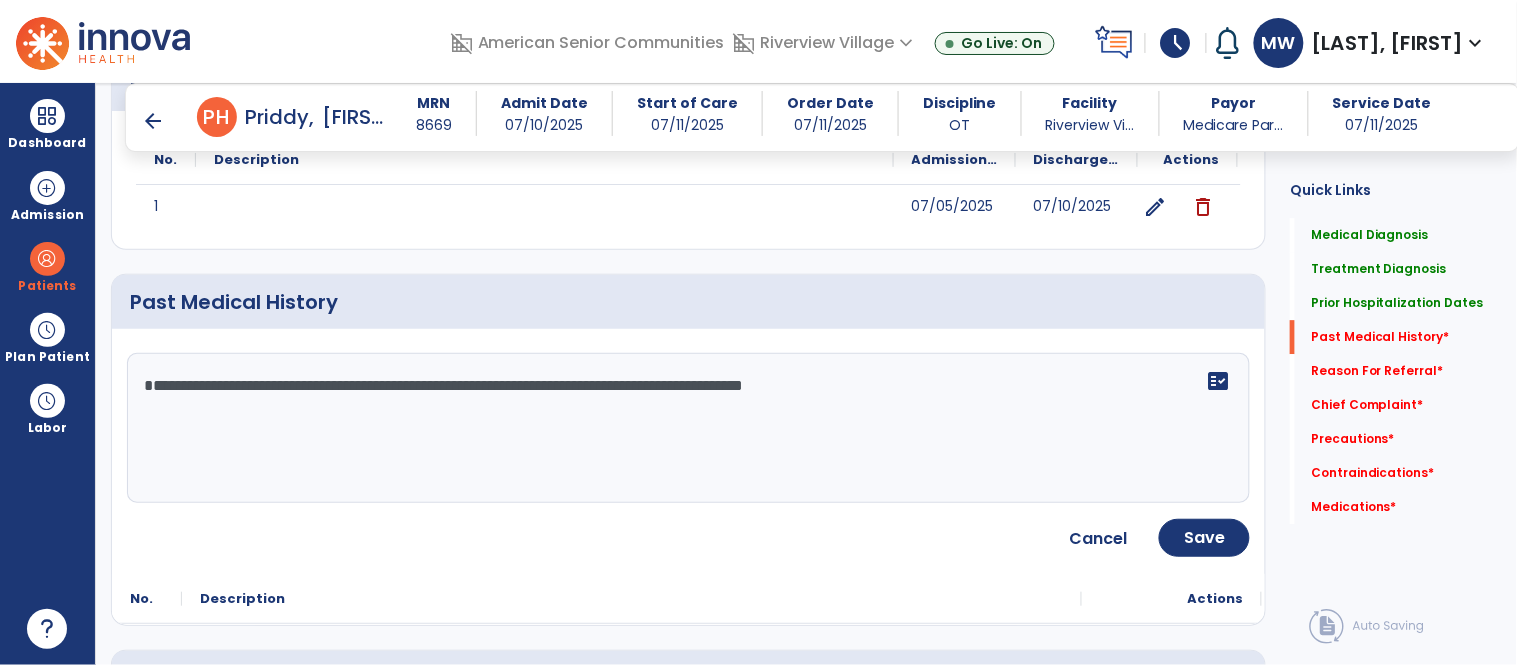 click on "**********" 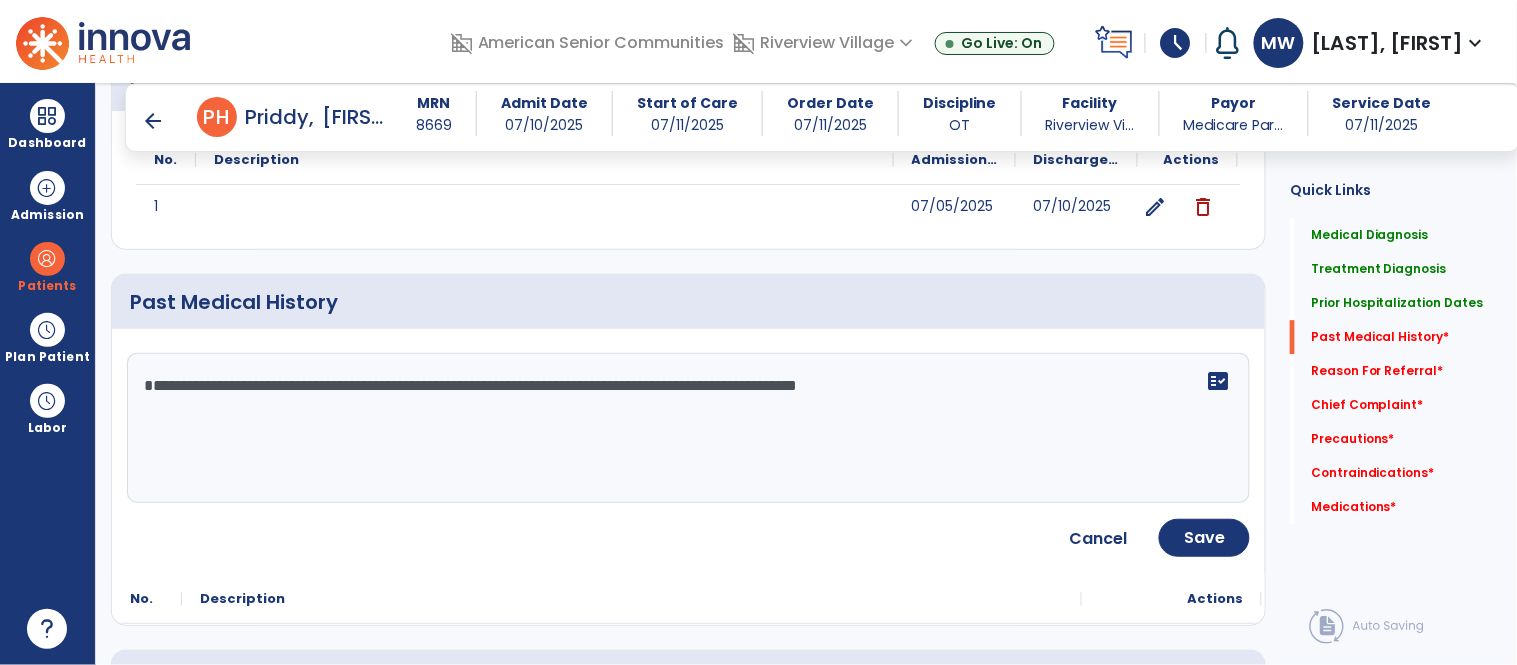 click on "**********" 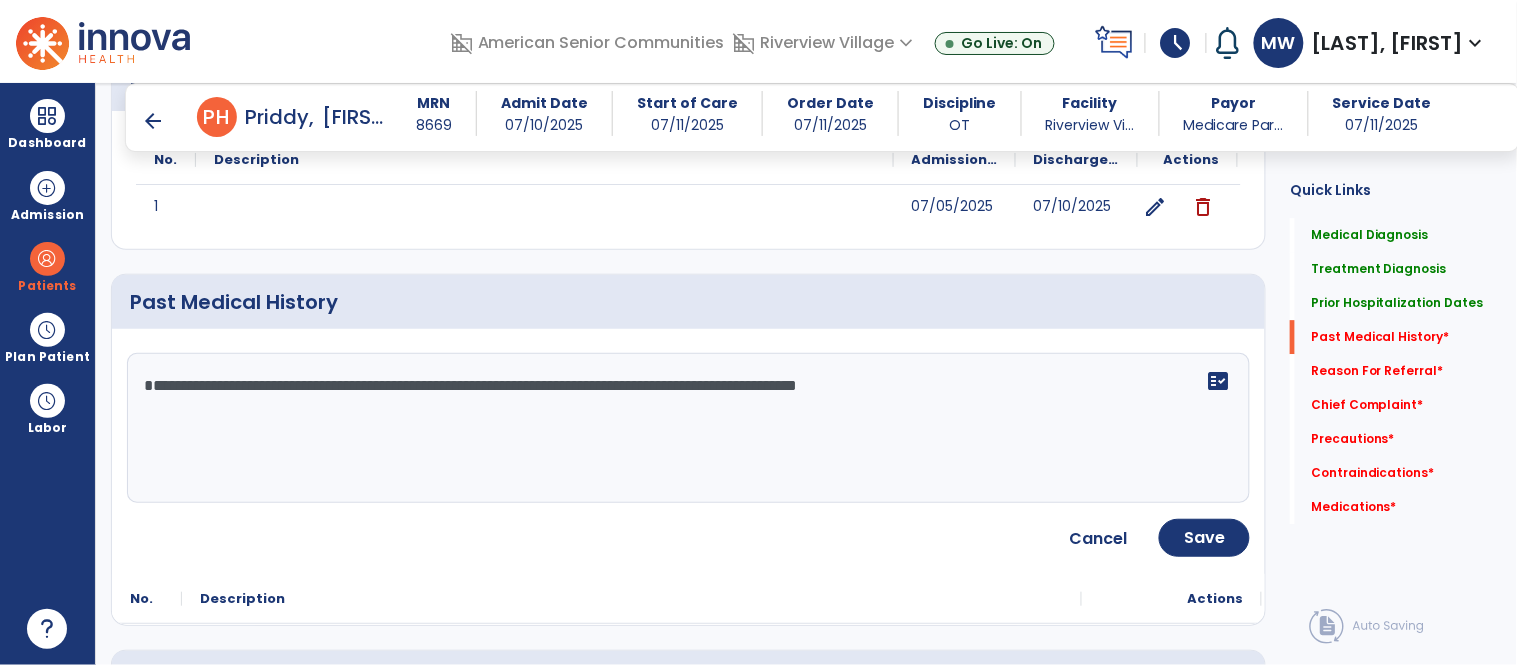 click on "**********" 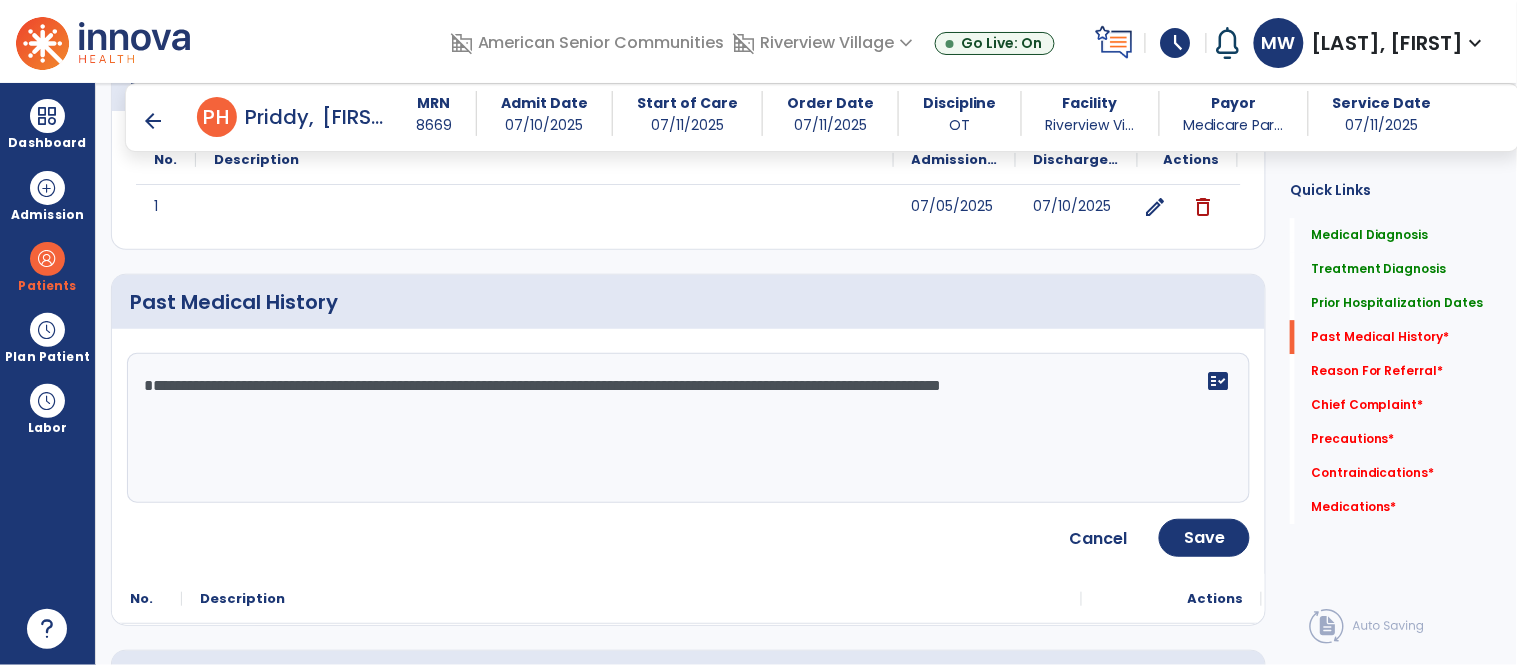 click on "**********" 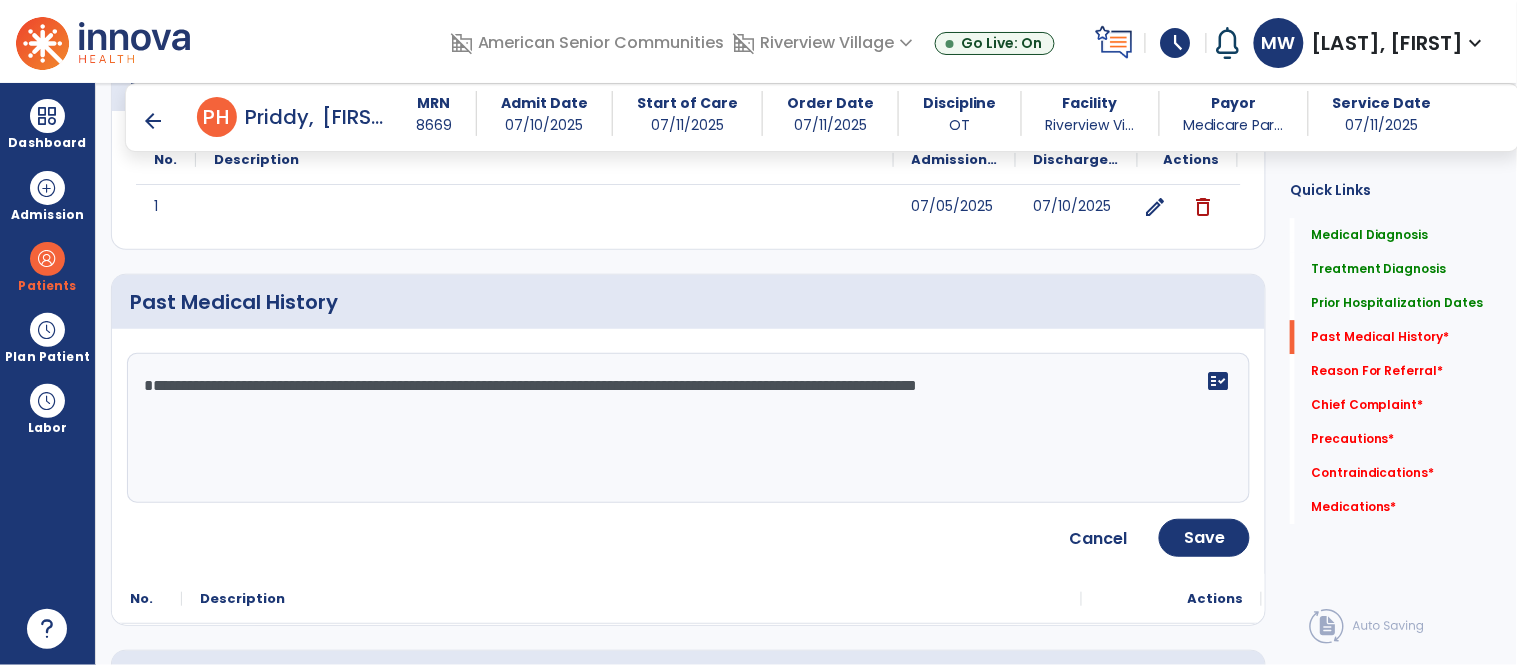paste on "**********" 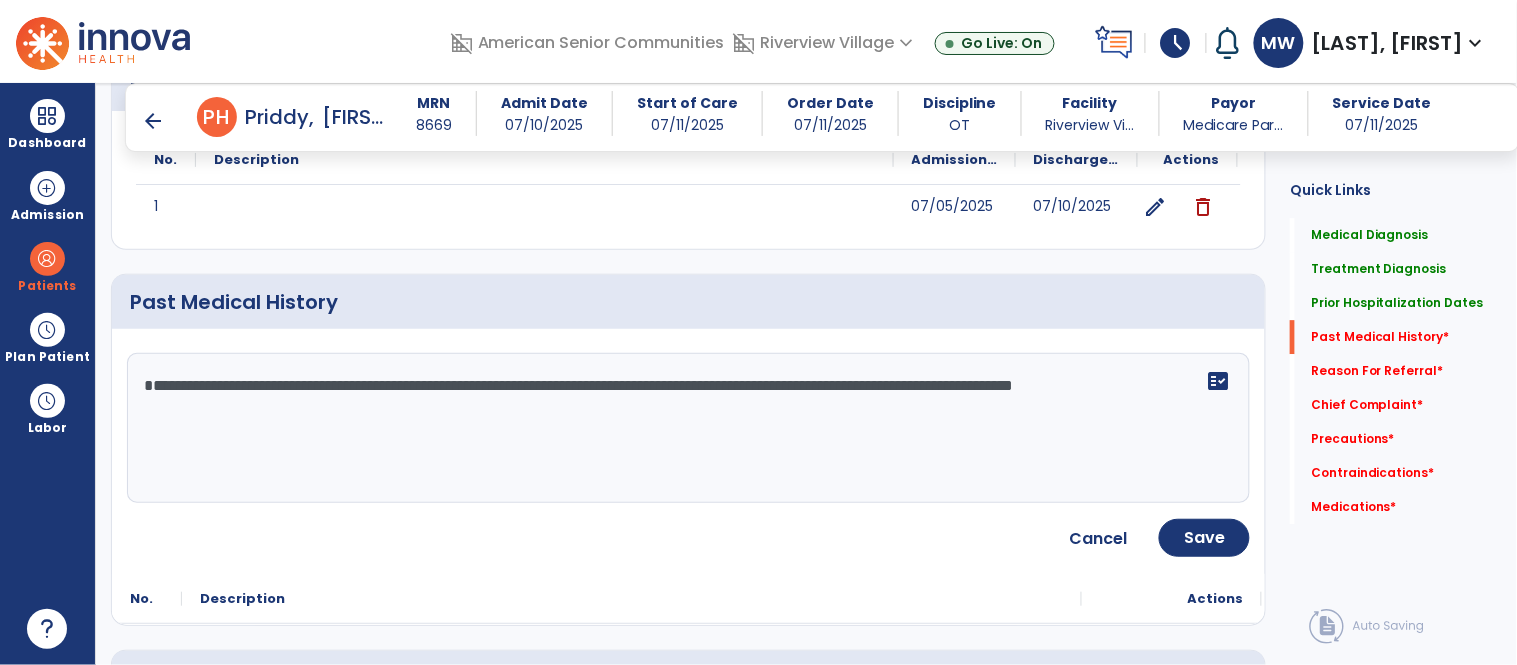 click on "**********" 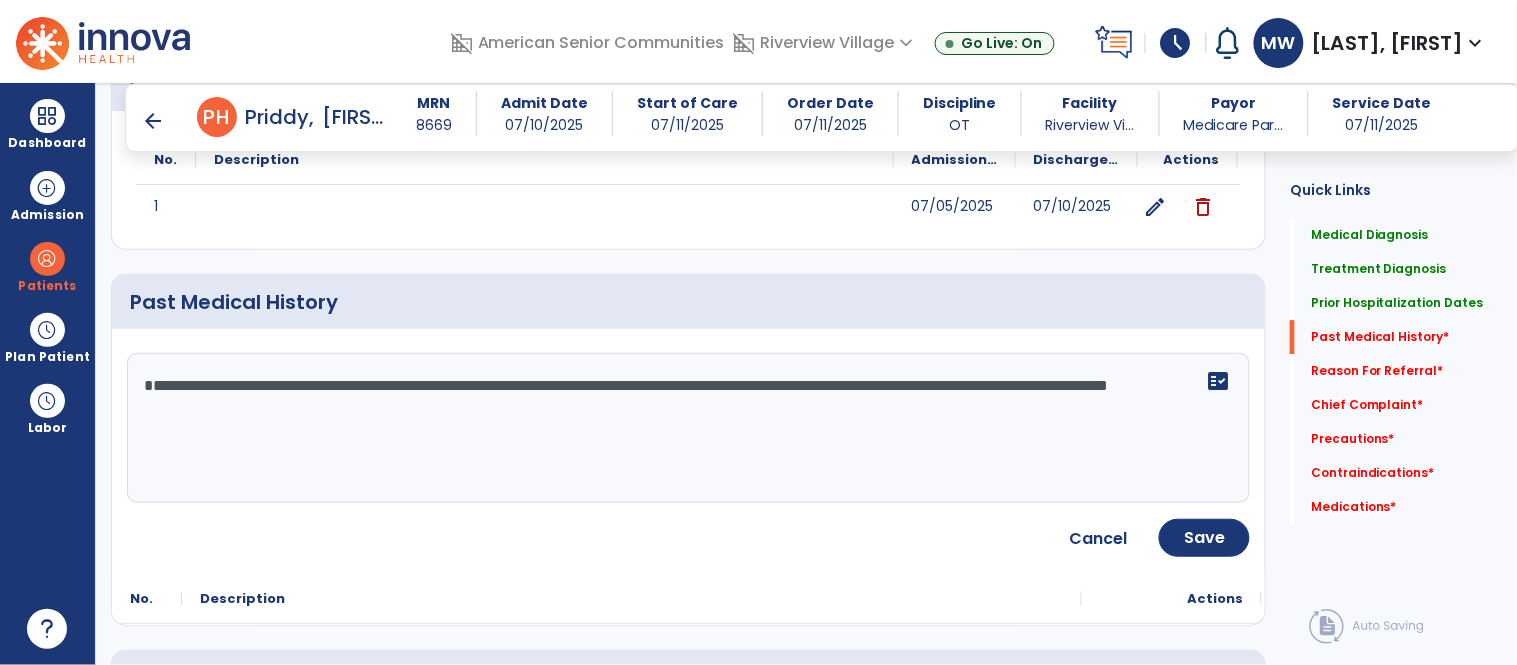 drag, startPoint x: 283, startPoint y: 452, endPoint x: 296, endPoint y: 456, distance: 13.601471 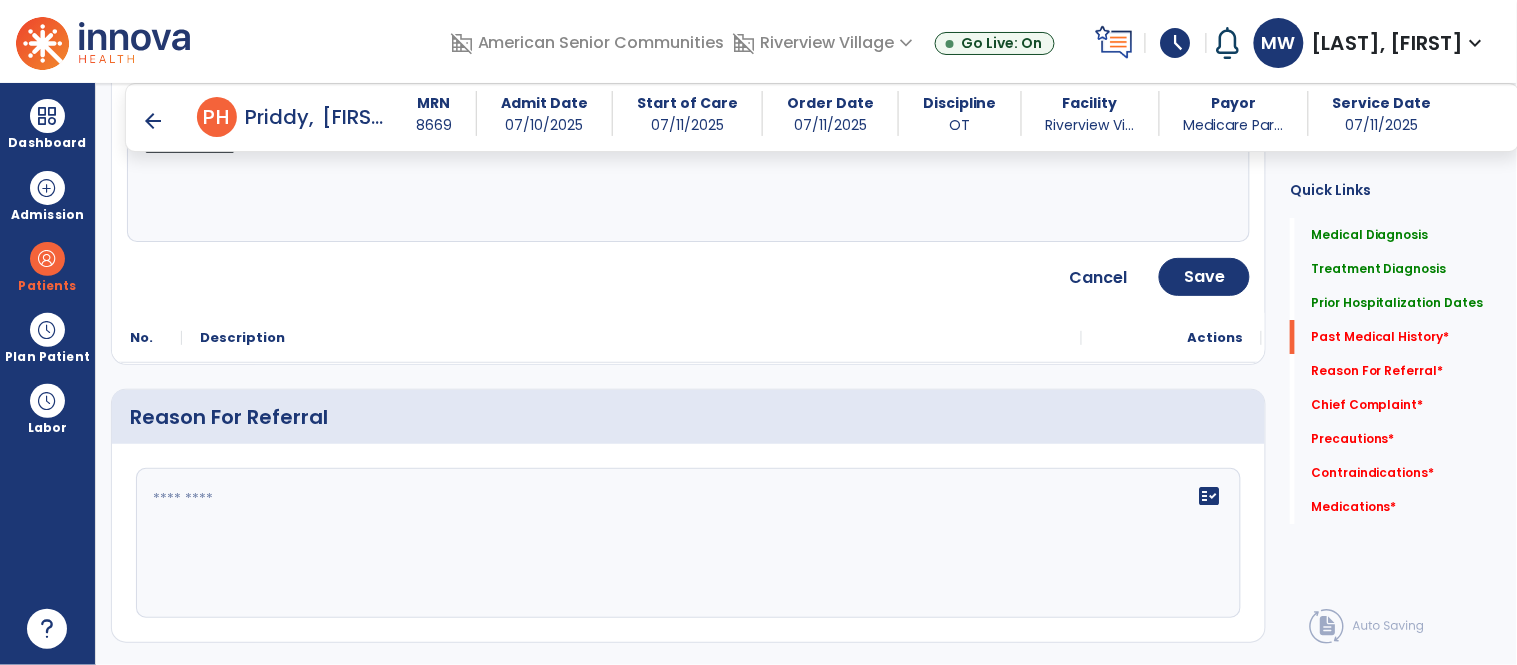 scroll, scrollTop: 1766, scrollLeft: 0, axis: vertical 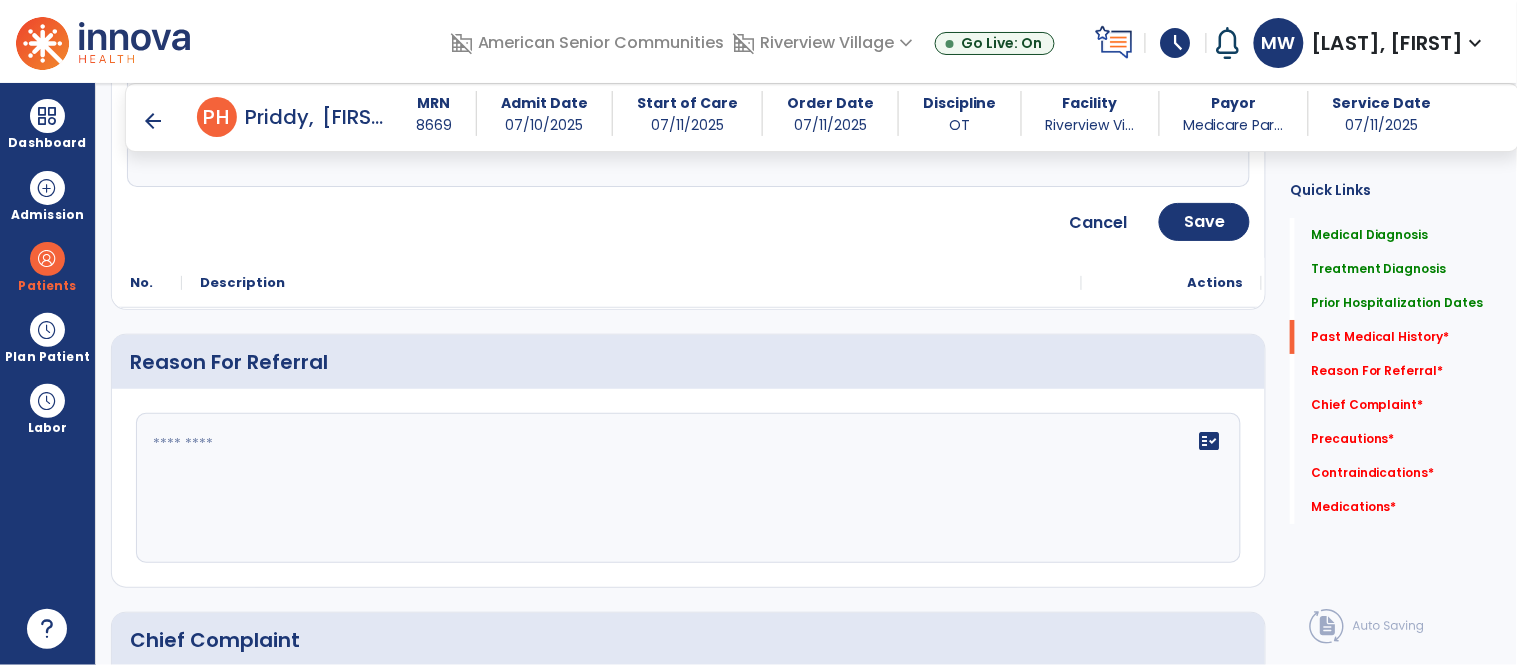 click on "fact_check" 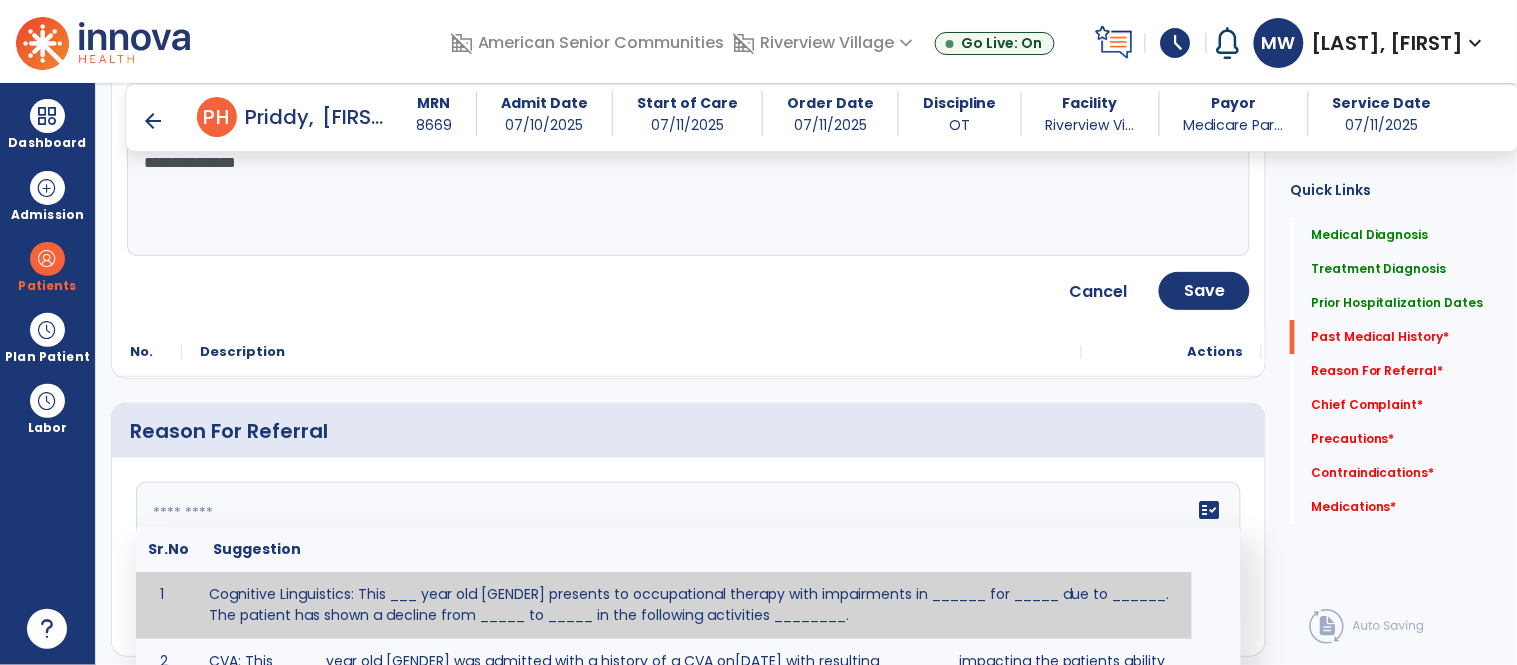 scroll, scrollTop: 1568, scrollLeft: 0, axis: vertical 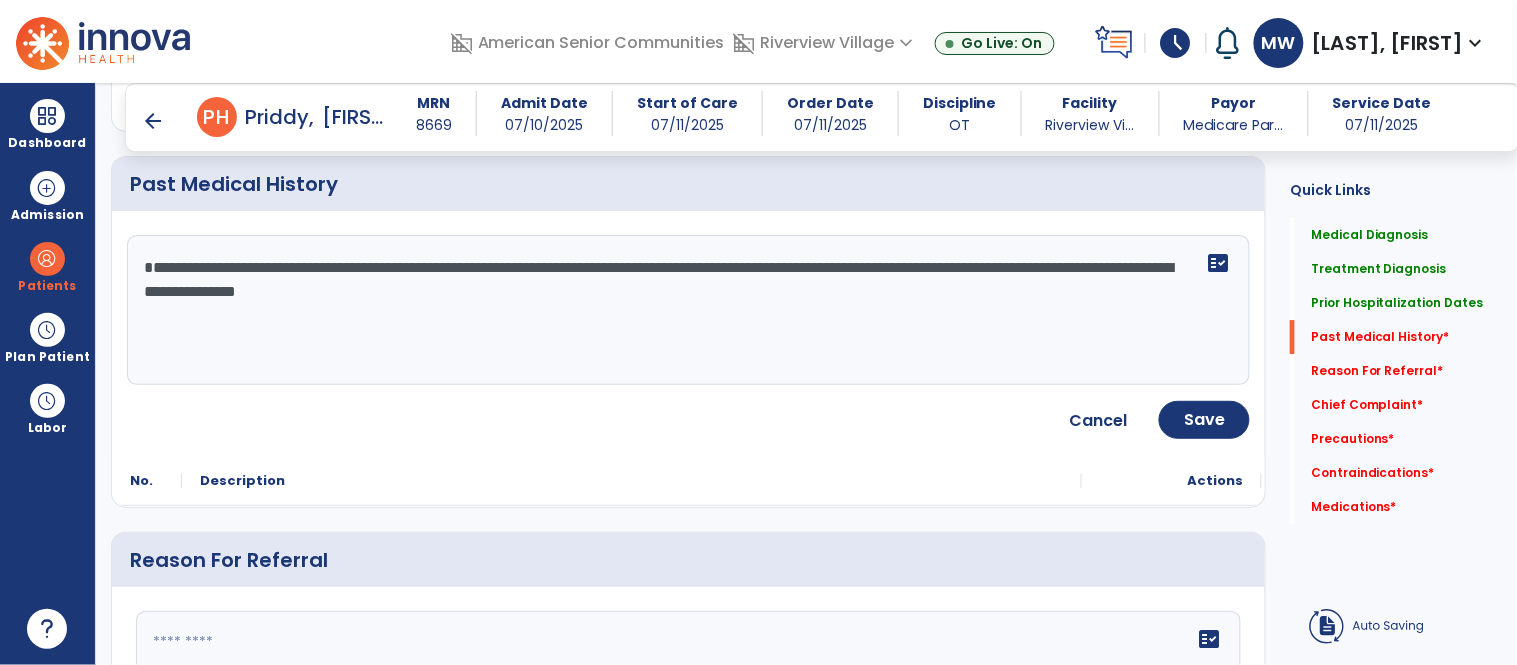 click on "**********" 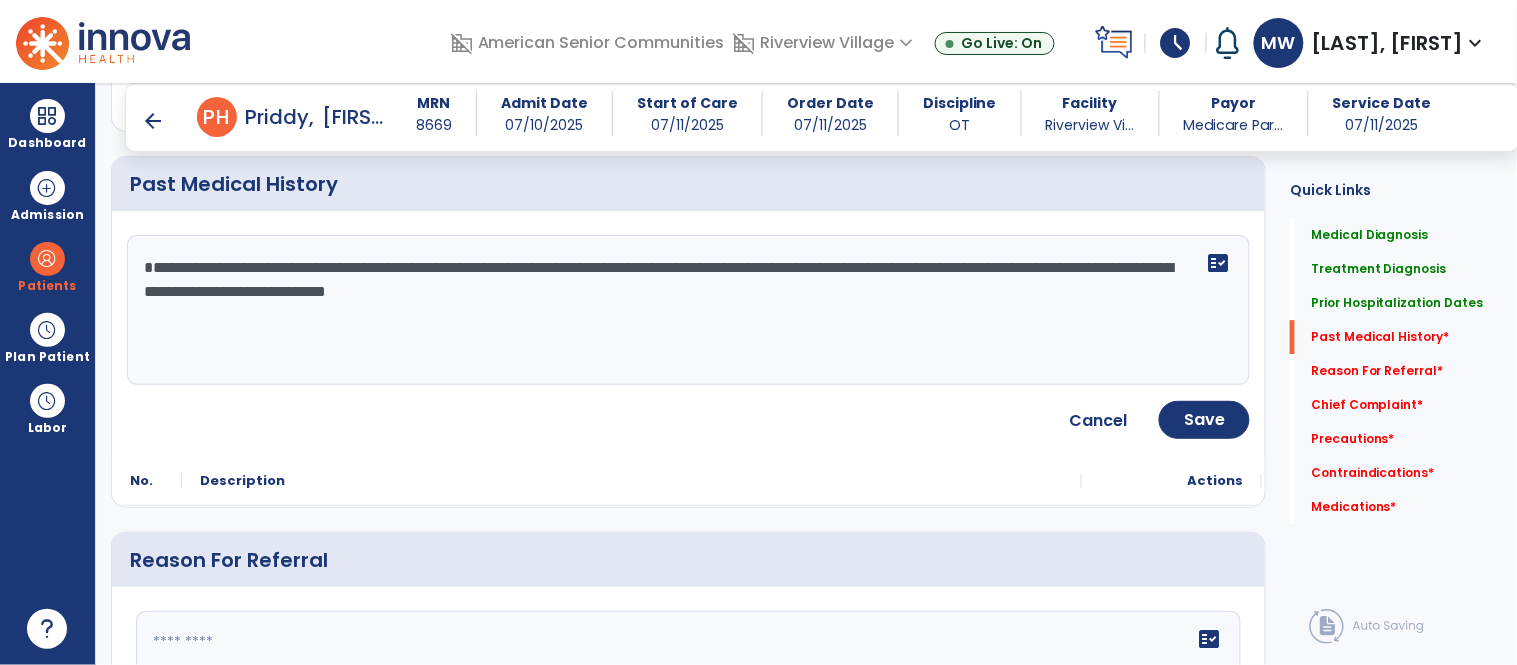click on "**********" 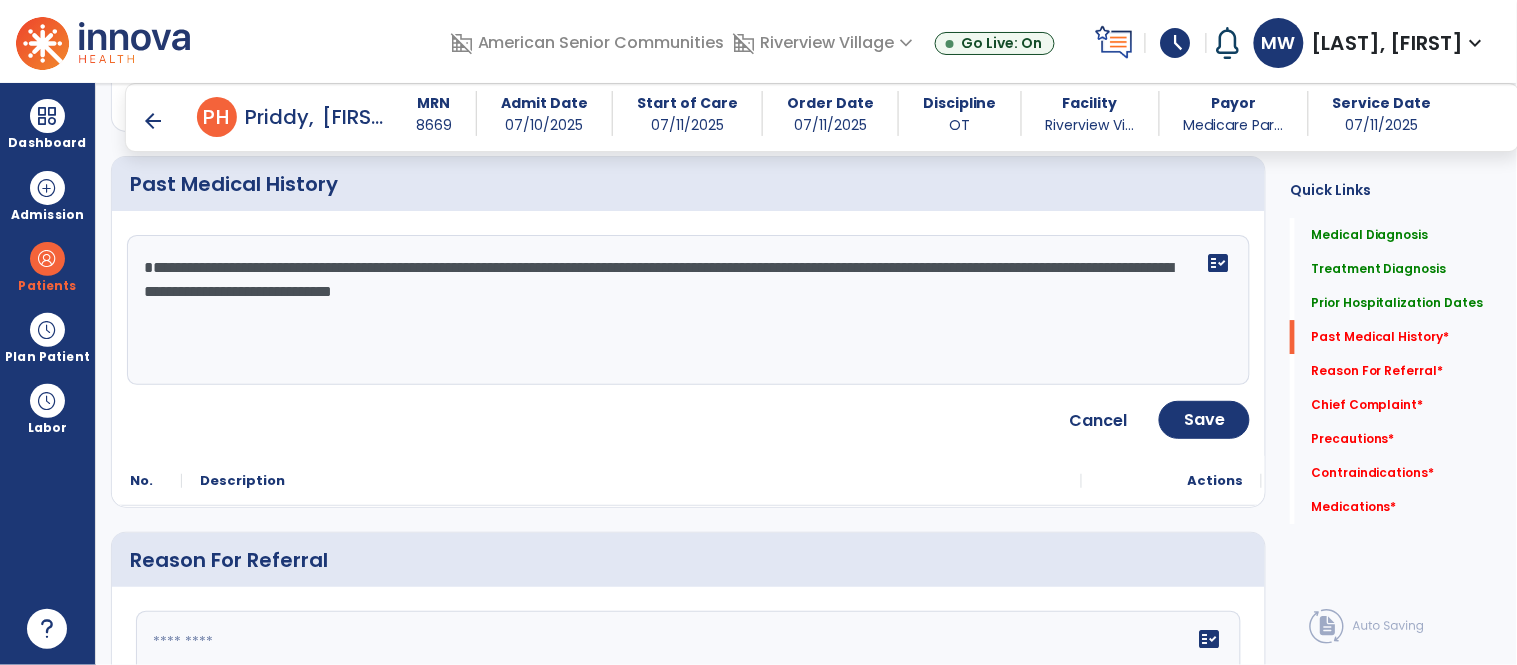 click on "**********" 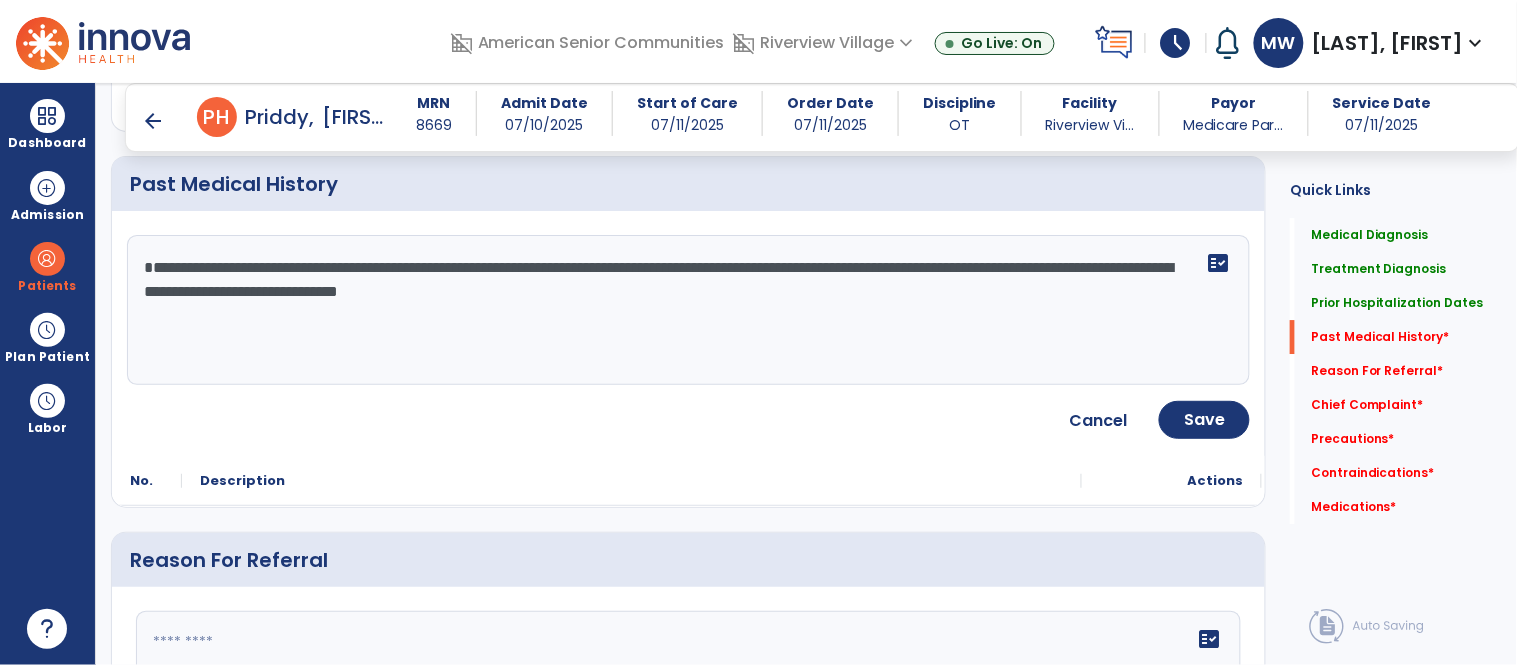 click on "**********" 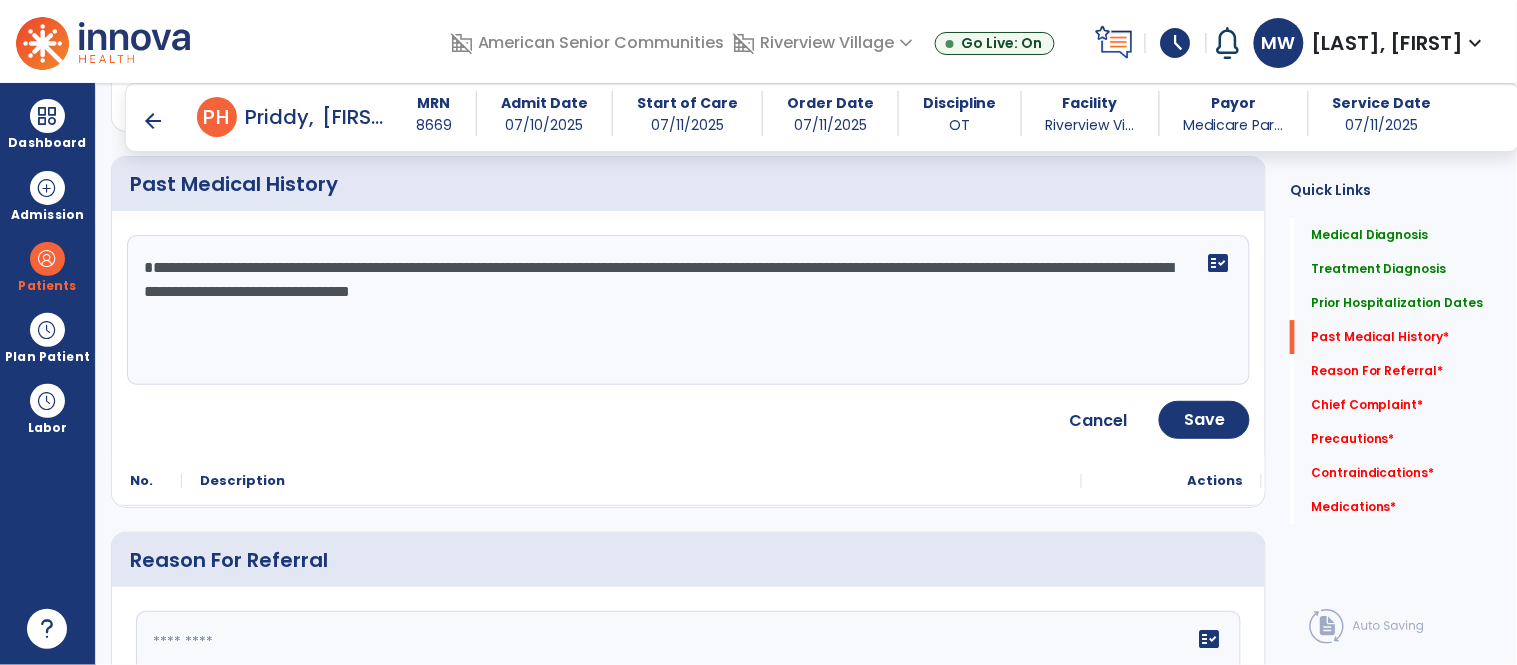 paste on "**********" 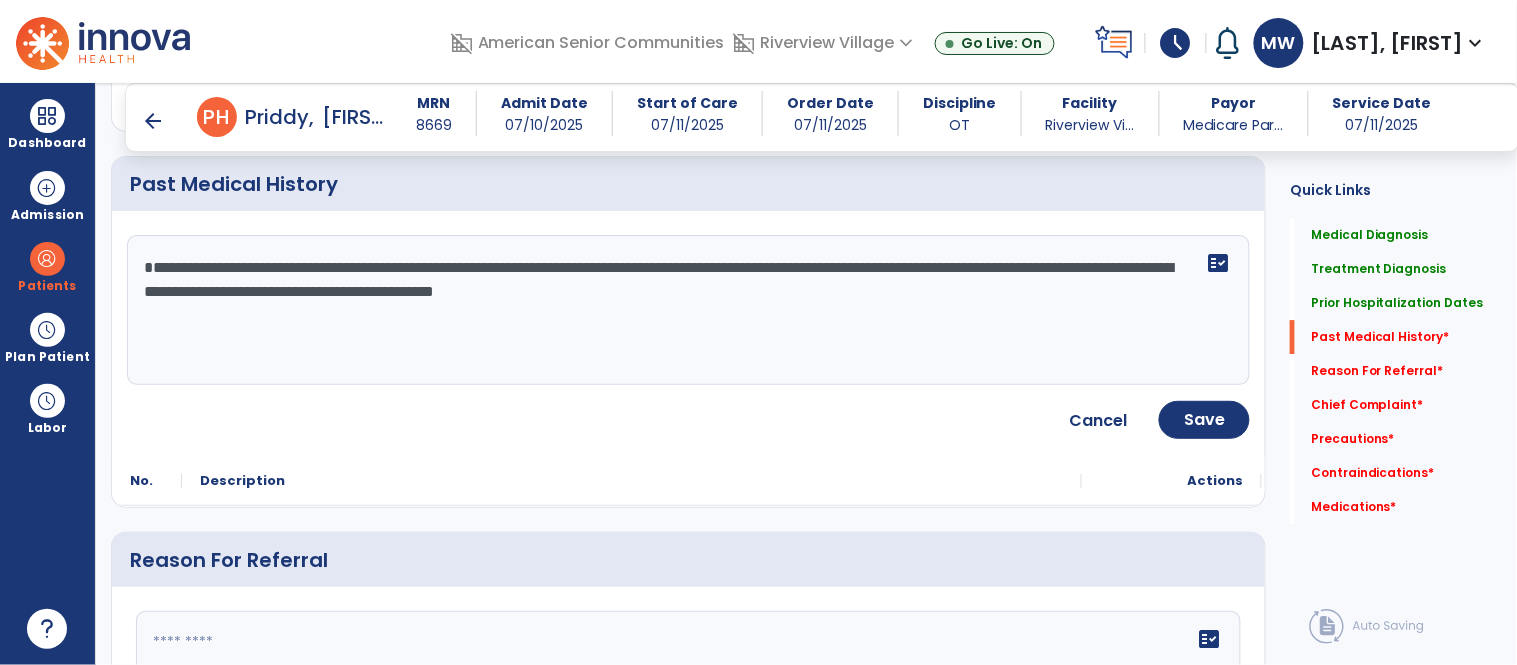 type on "**********" 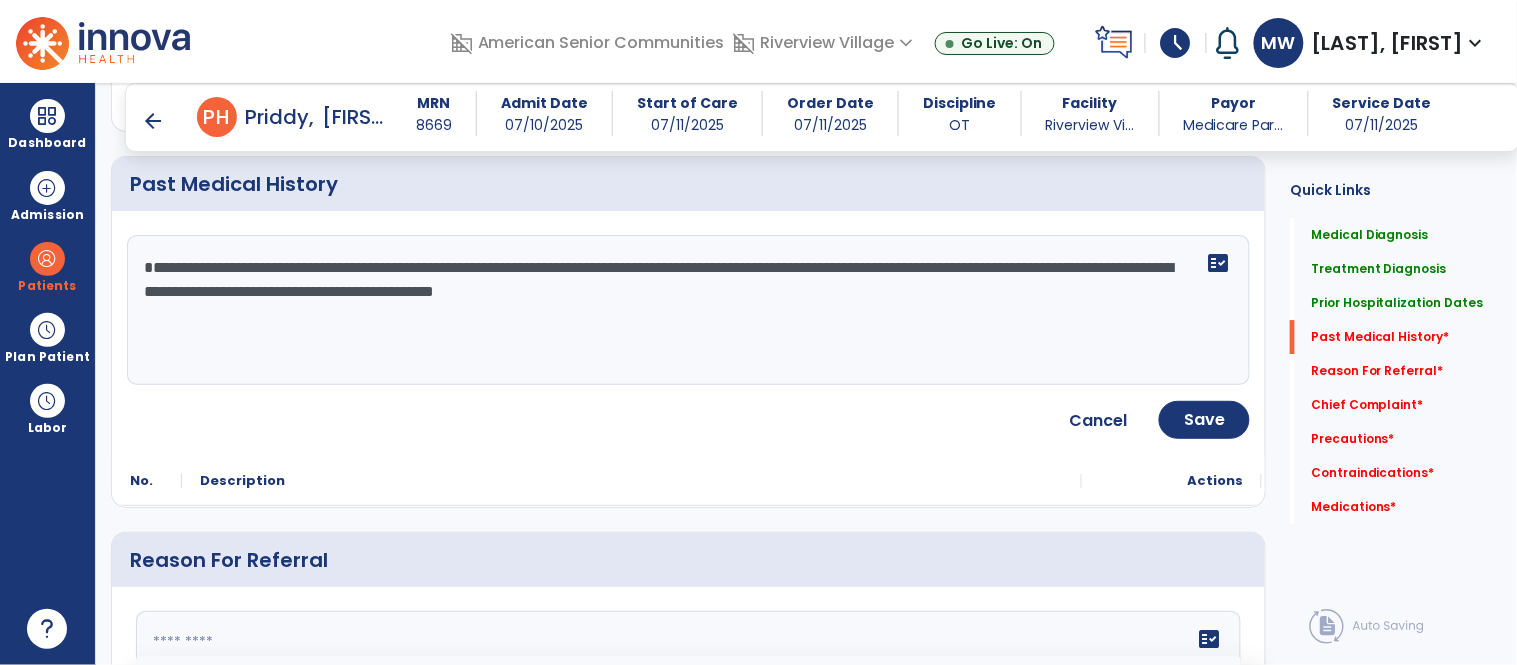 paste on "**********" 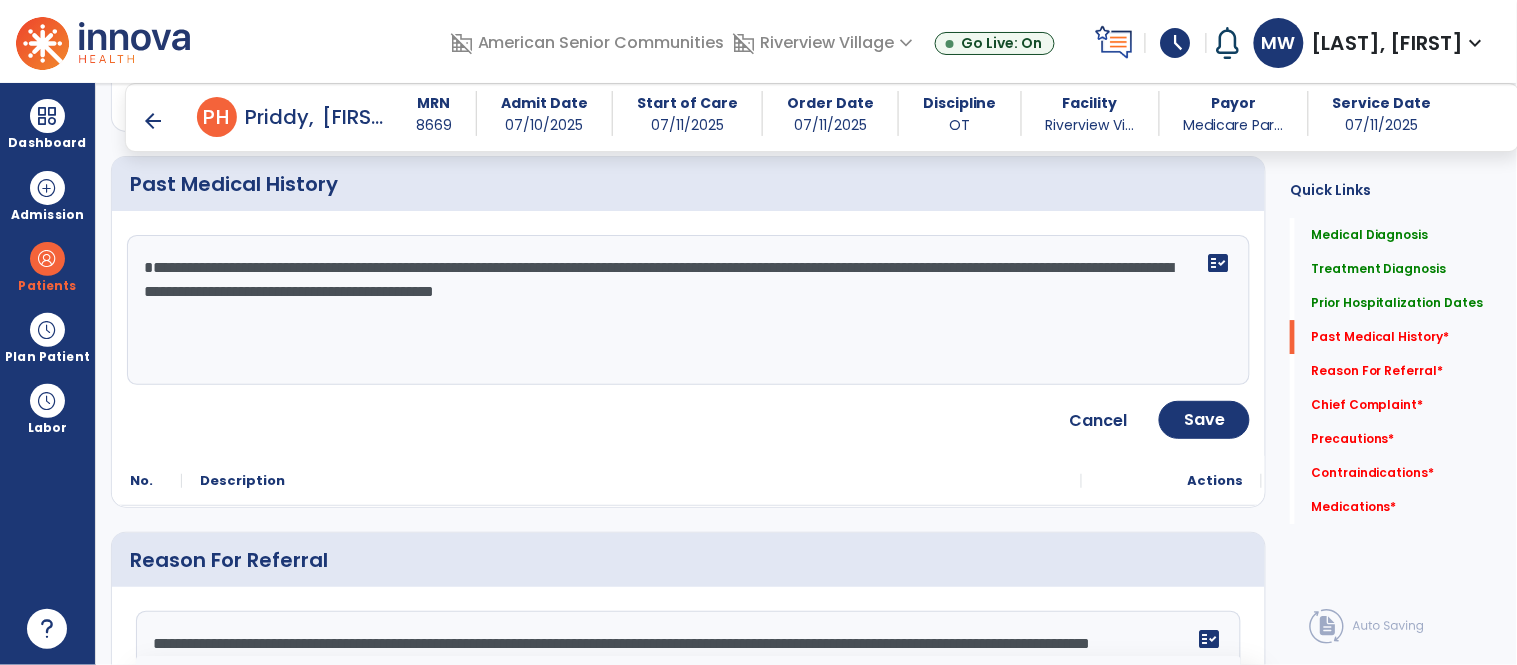scroll, scrollTop: 1671, scrollLeft: 0, axis: vertical 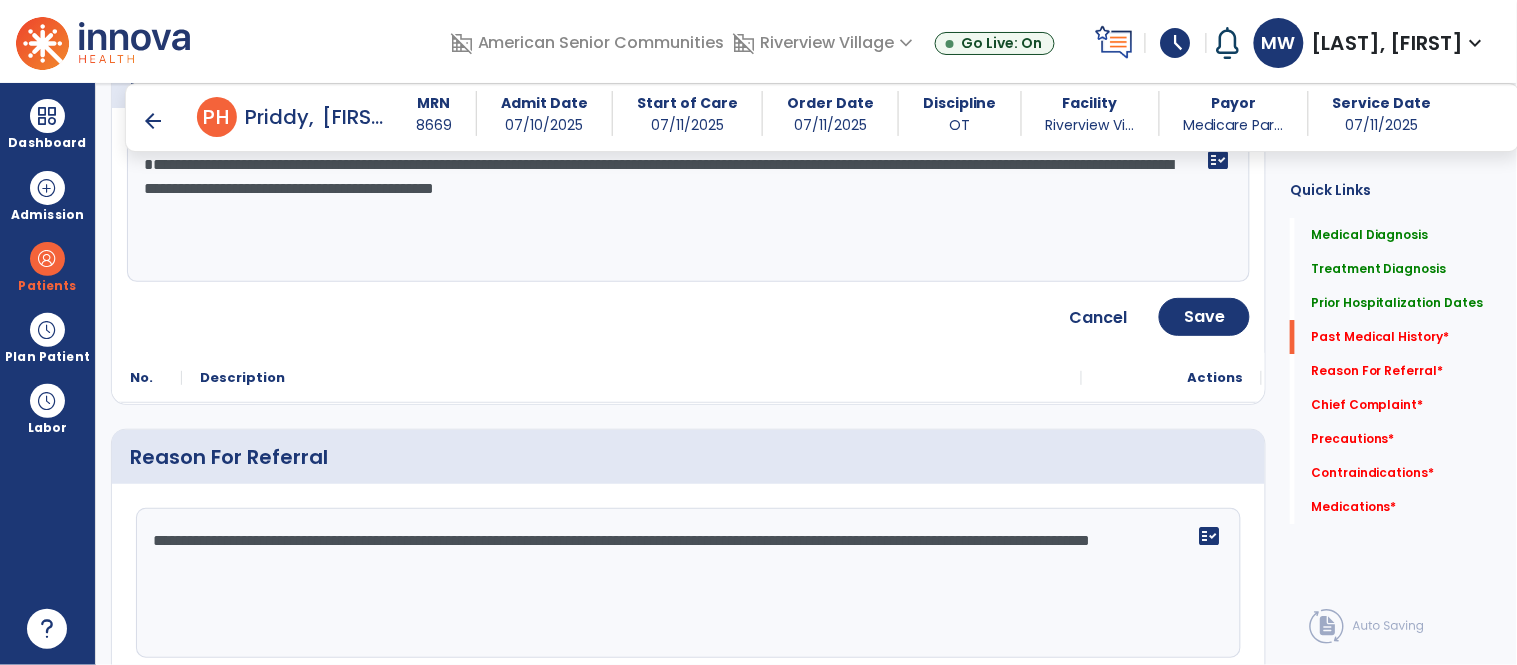 click on "**********" 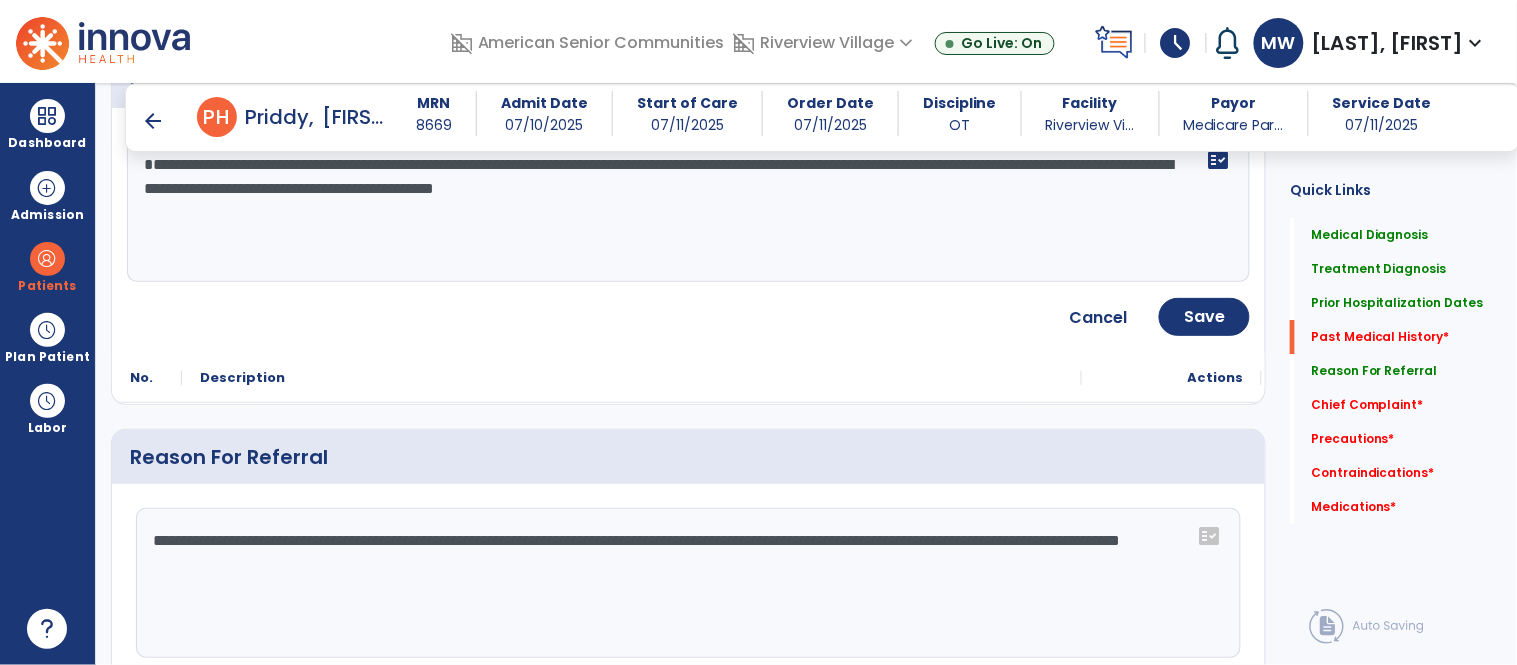 click on "**********" 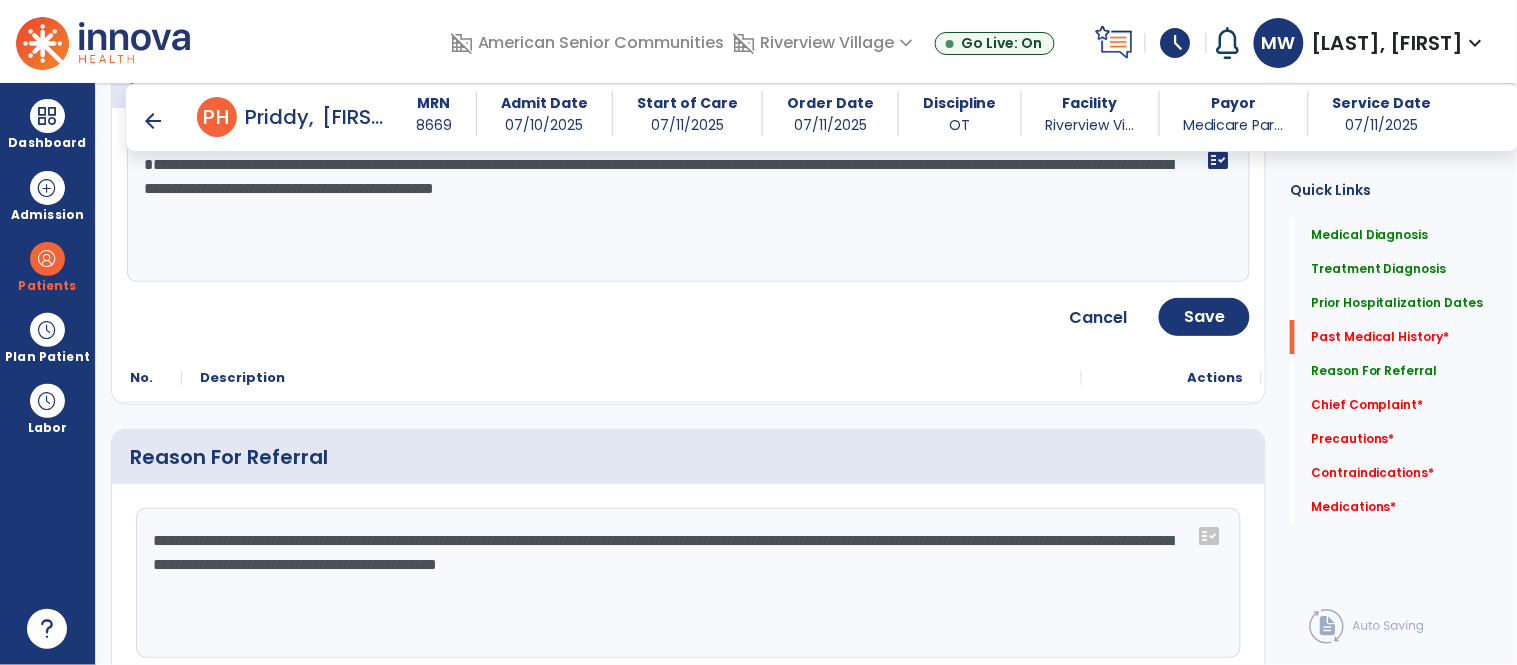 type on "**********" 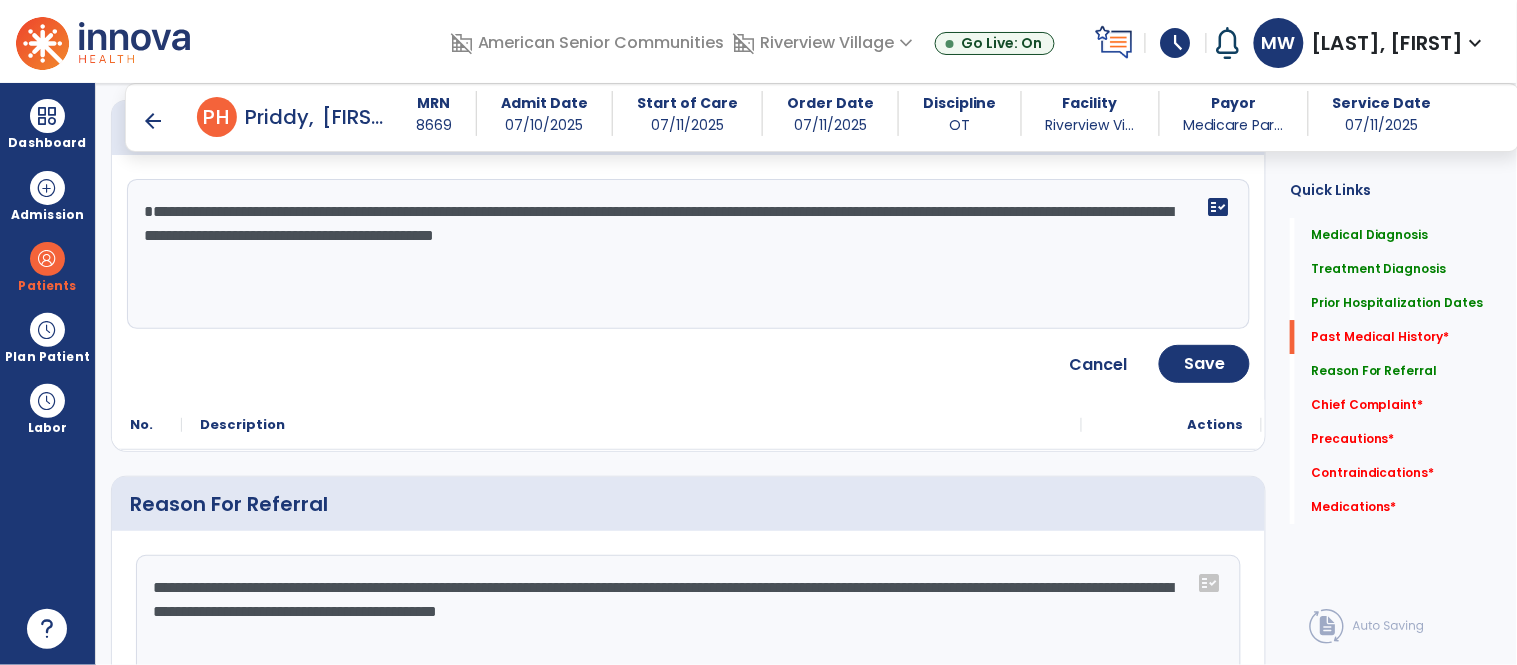 scroll, scrollTop: 1490, scrollLeft: 0, axis: vertical 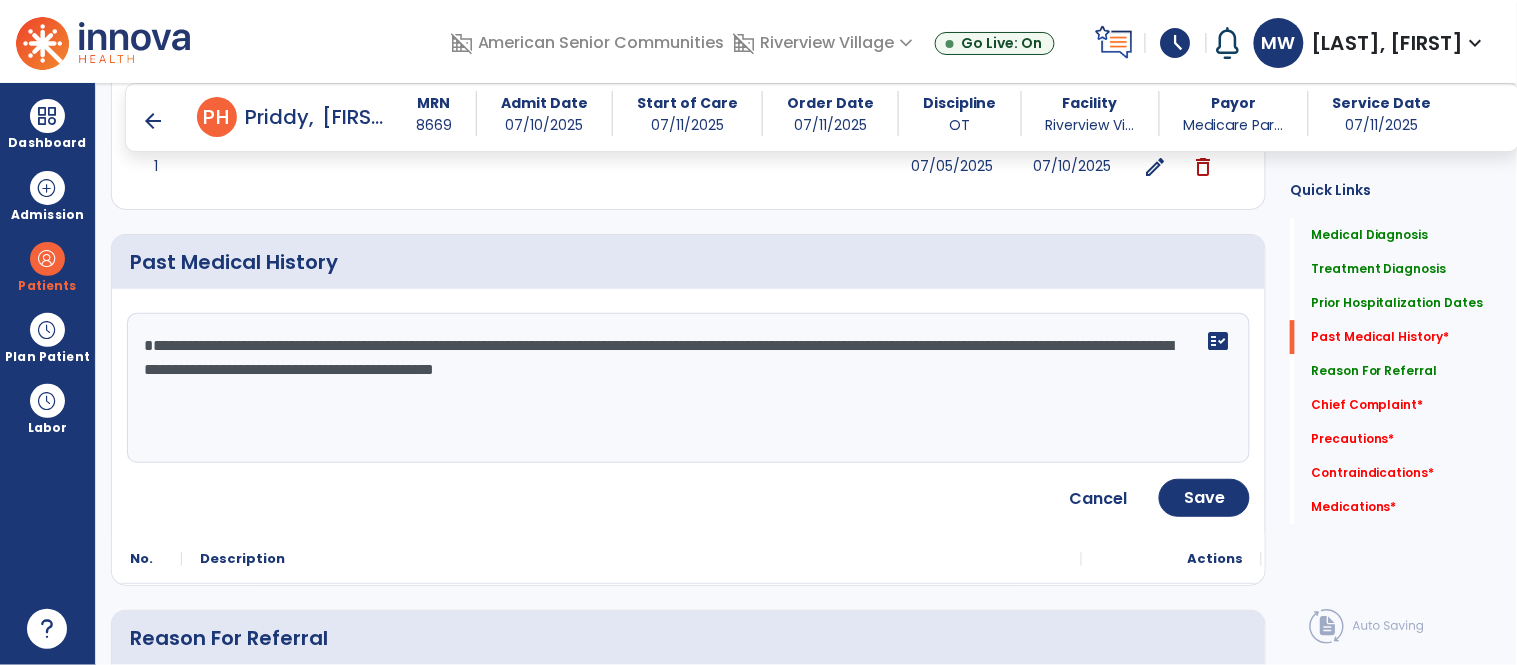 click on "**********" 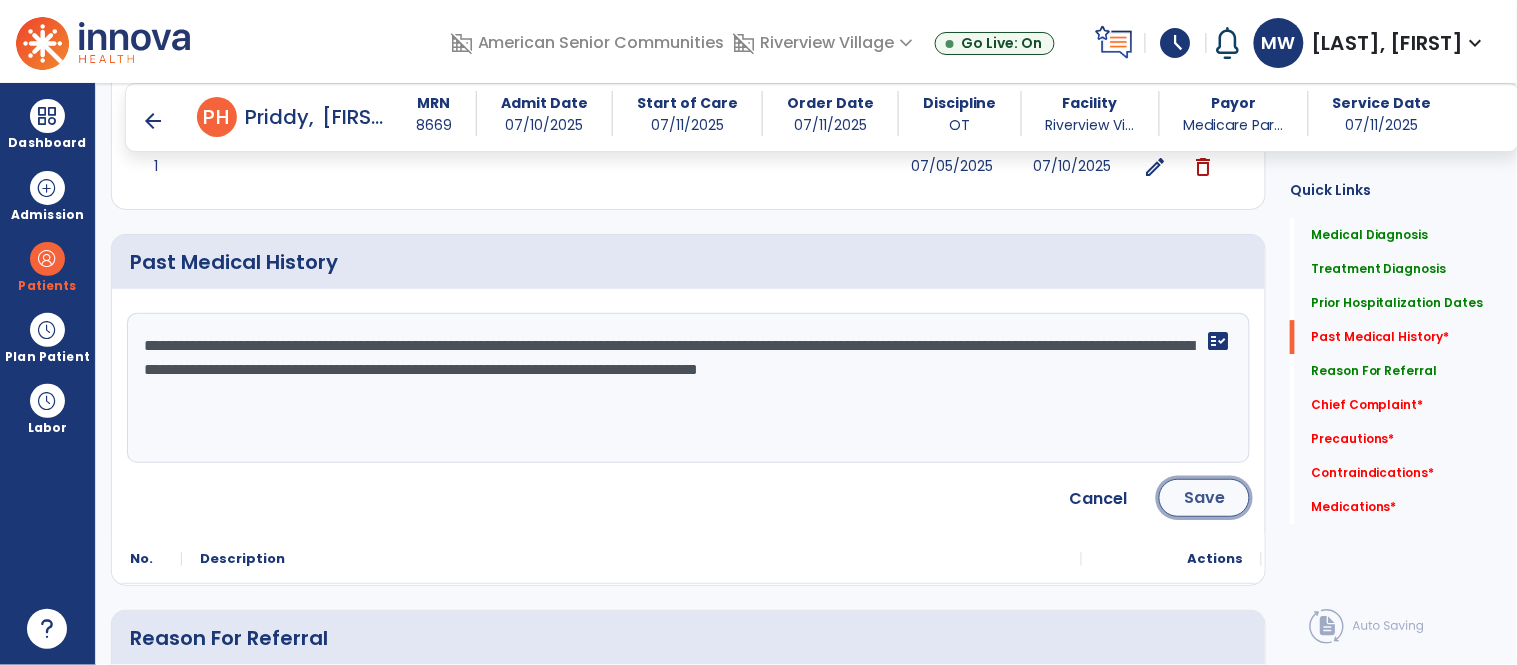 click on "Save" 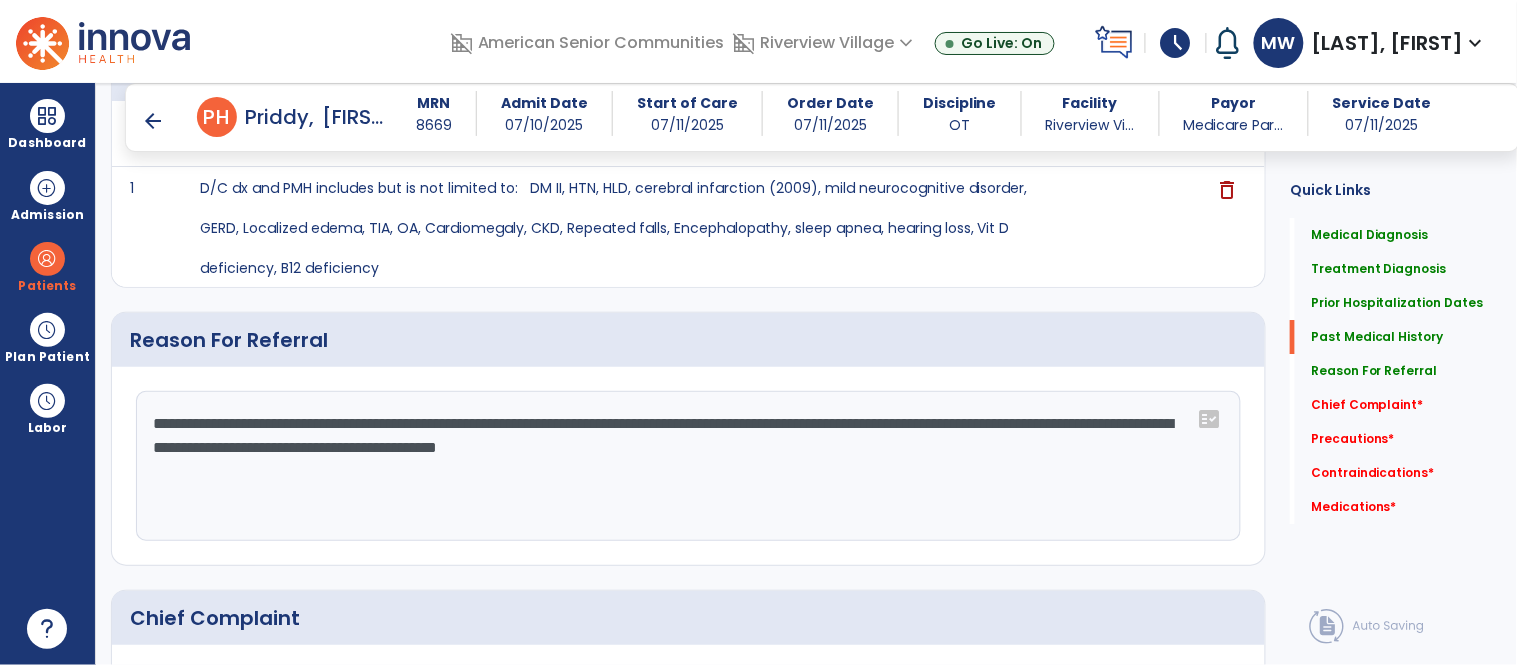 scroll, scrollTop: 2006, scrollLeft: 0, axis: vertical 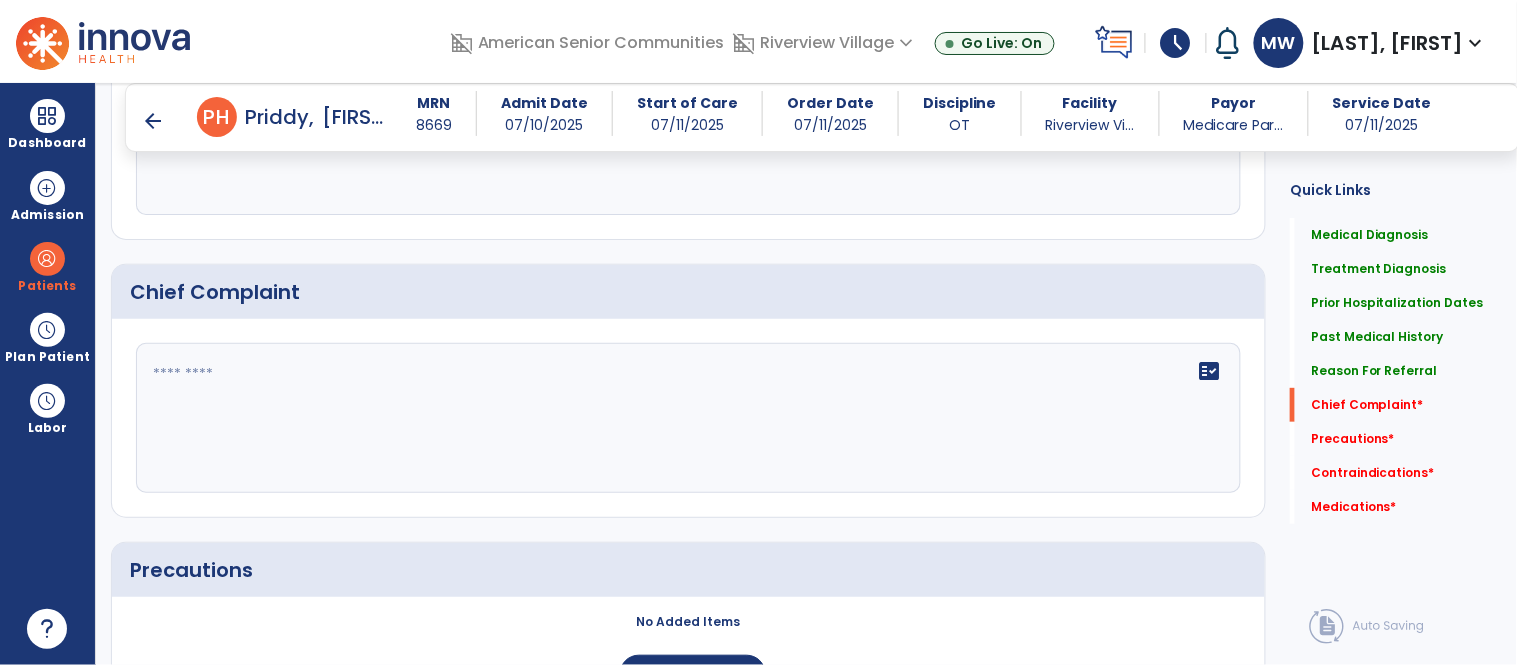 click on "fact_check" 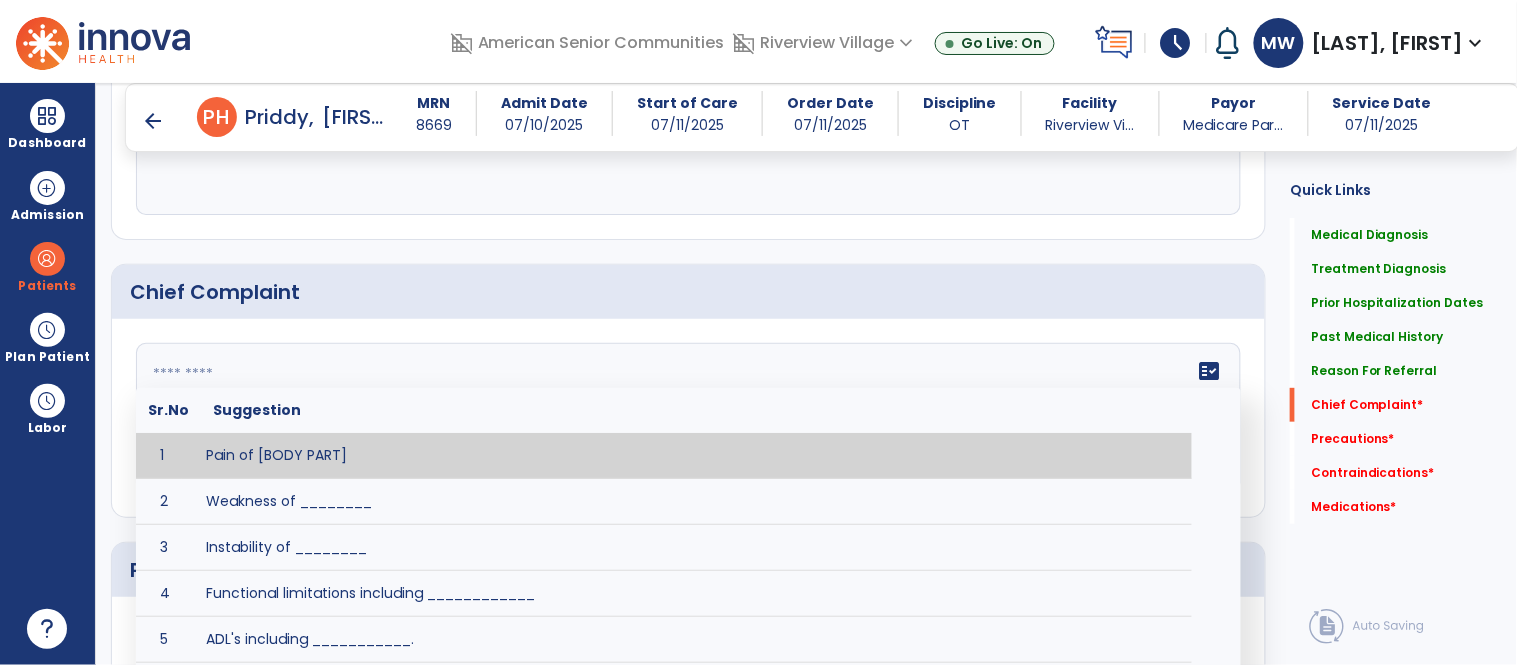 paste on "**********" 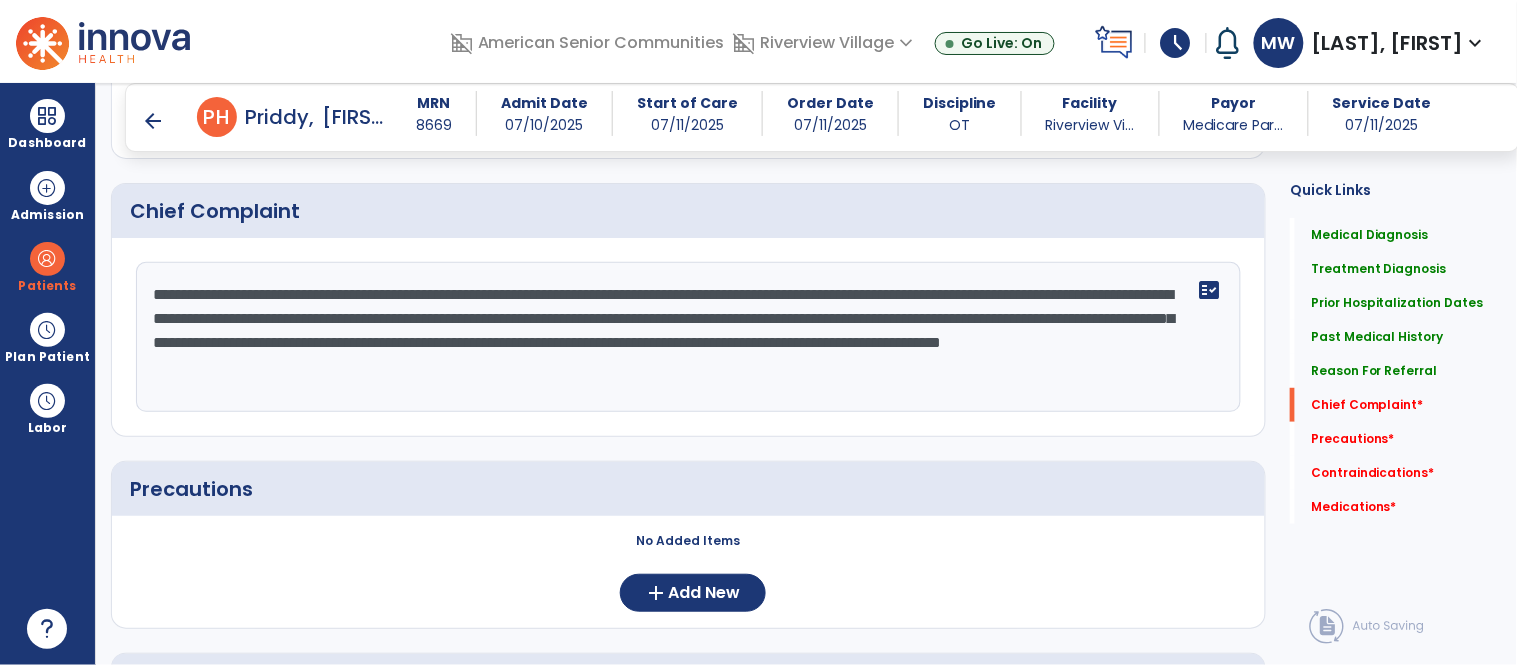scroll, scrollTop: 2096, scrollLeft: 0, axis: vertical 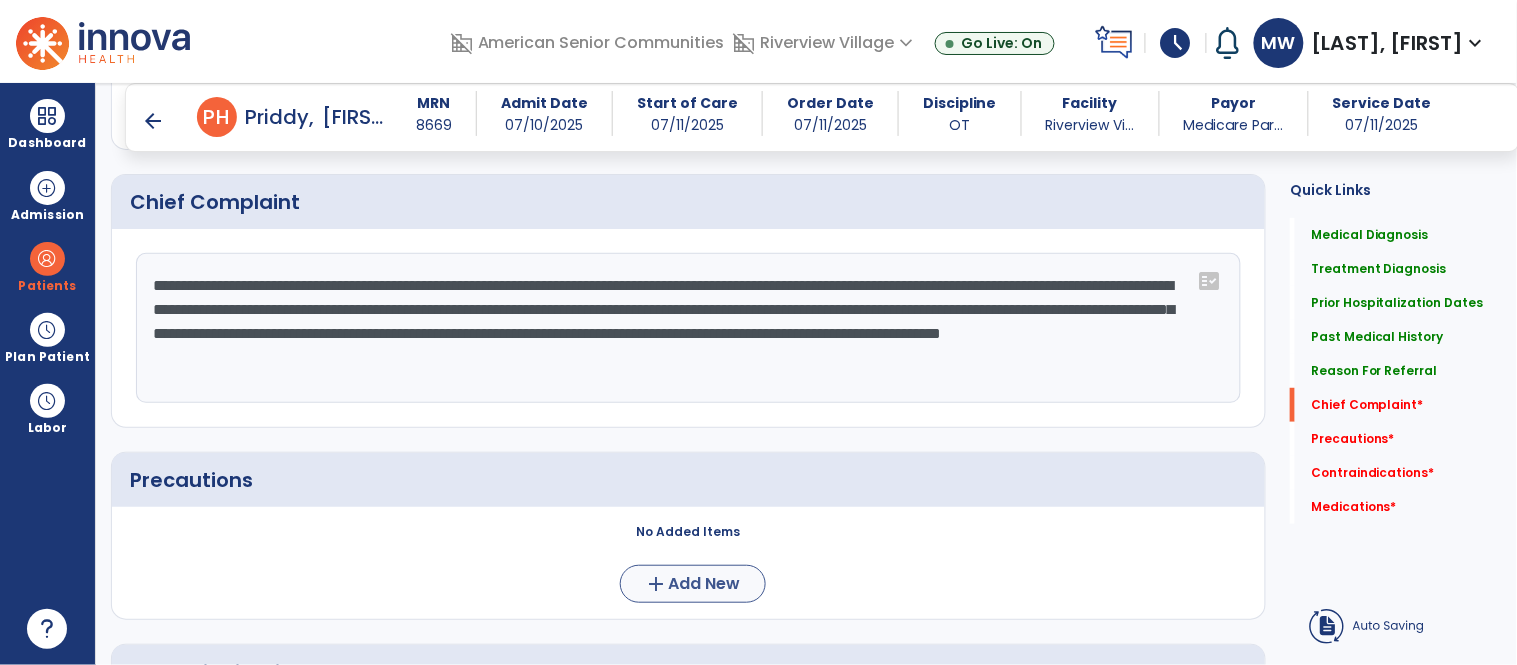 type on "**********" 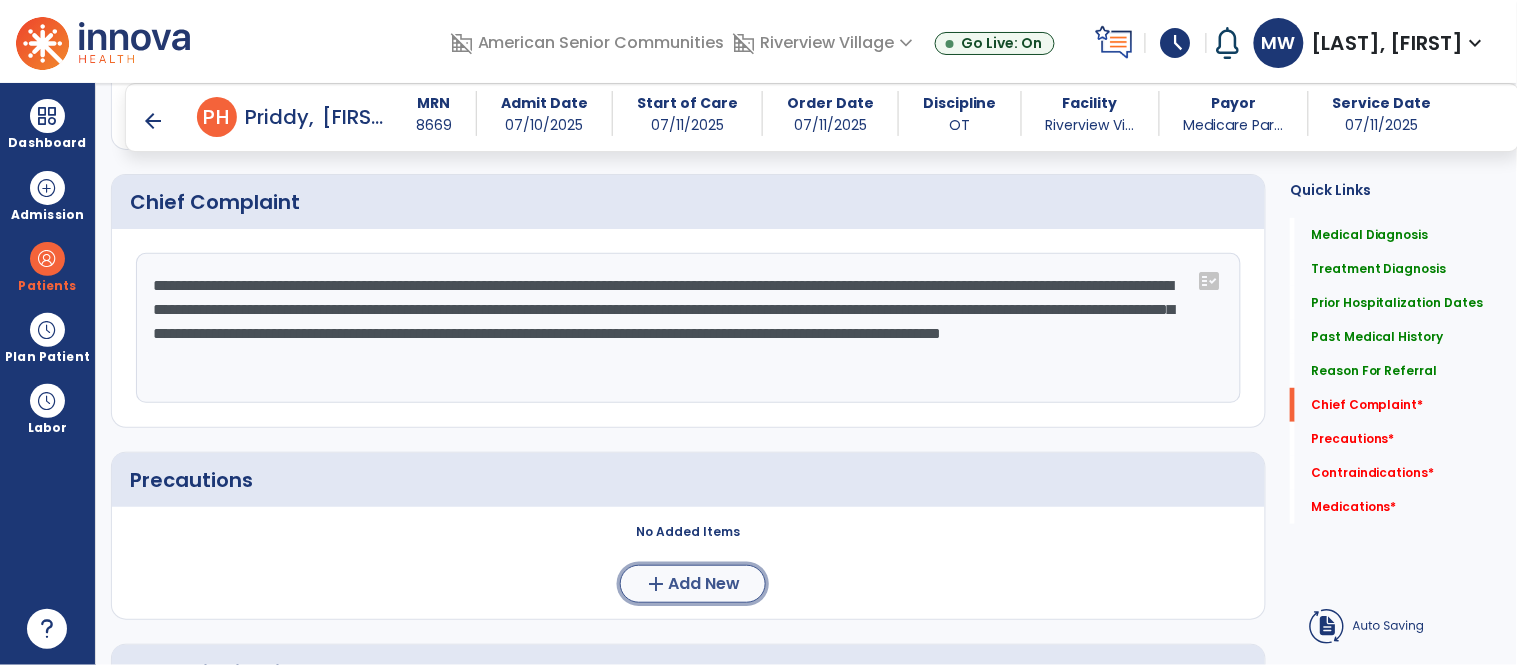 click on "add" 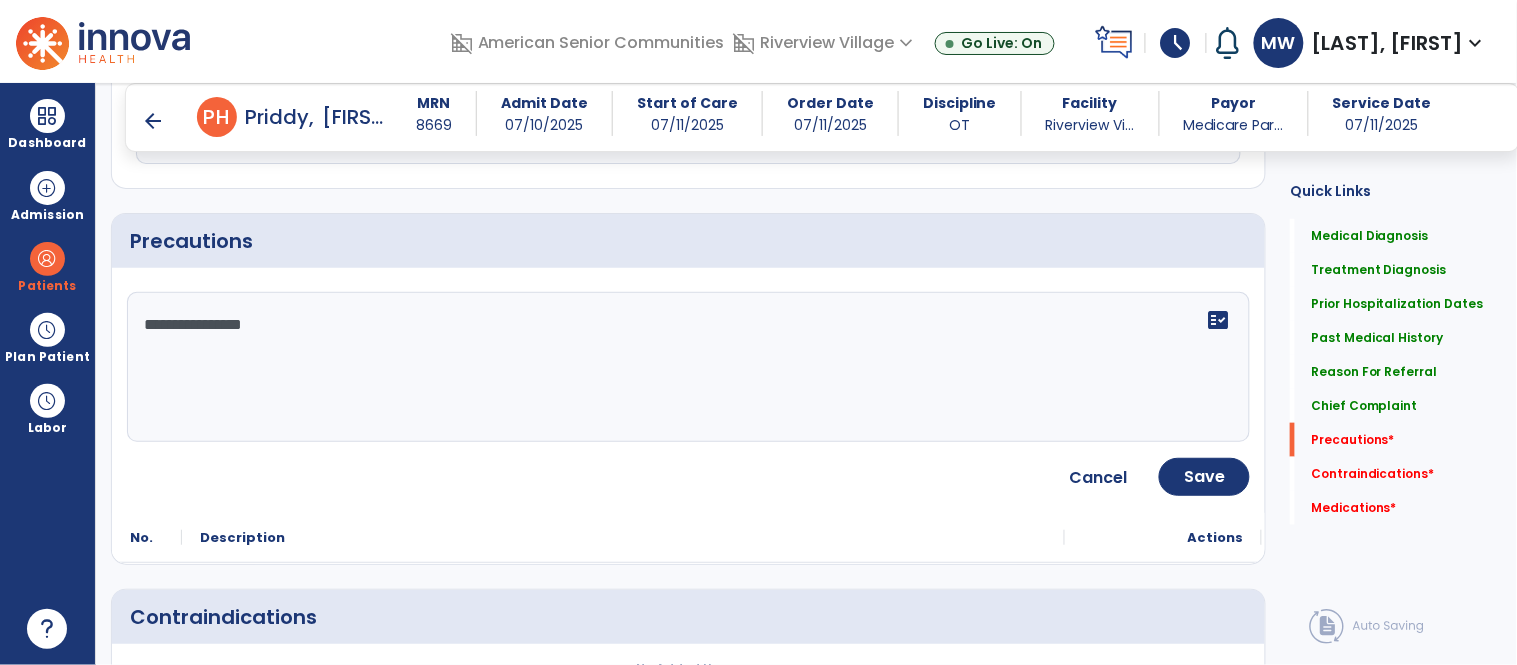 scroll, scrollTop: 2365, scrollLeft: 0, axis: vertical 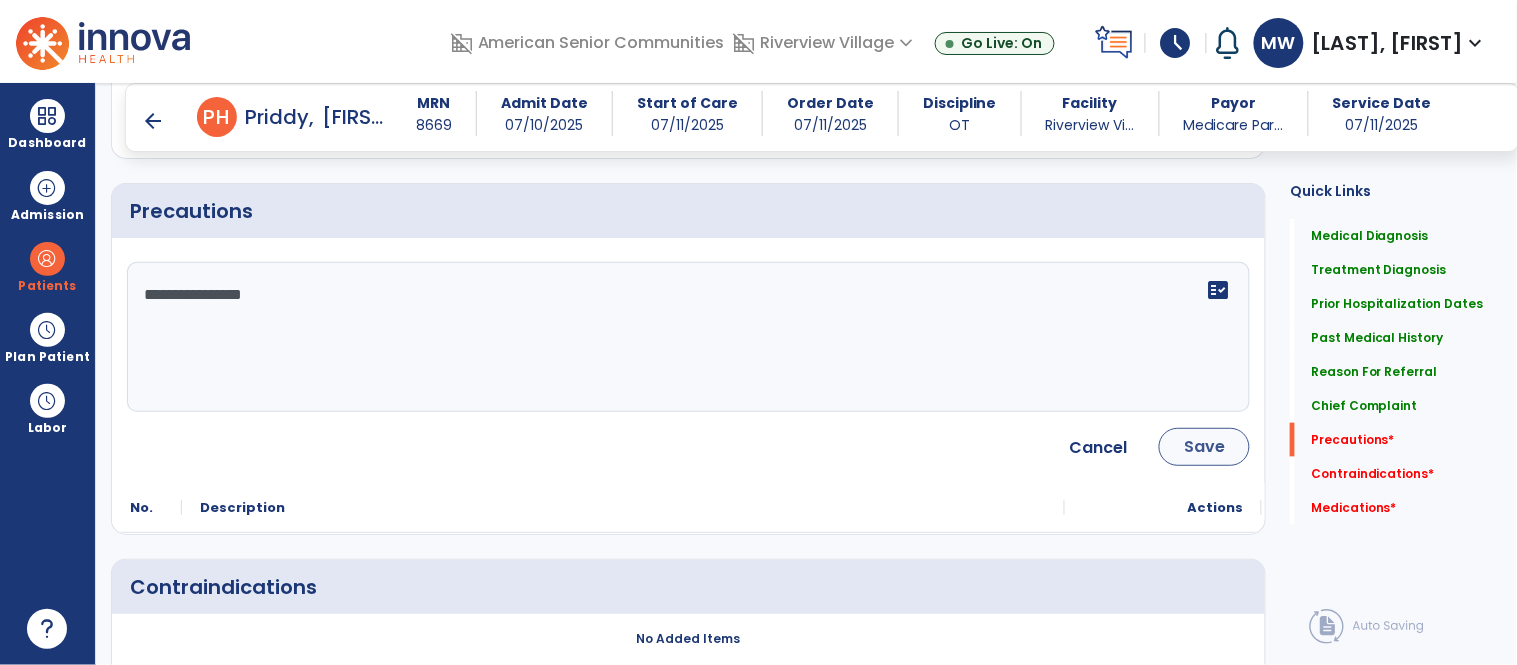 type on "**********" 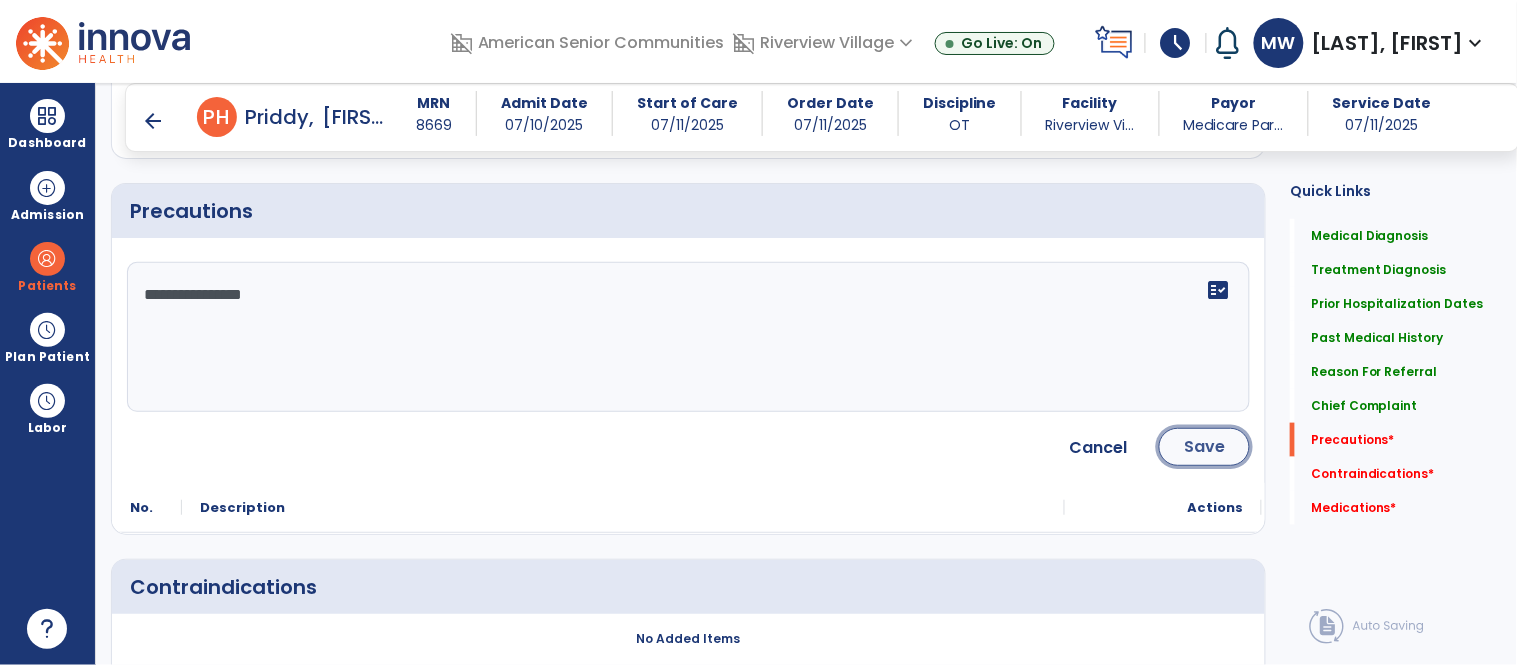 click on "Save" 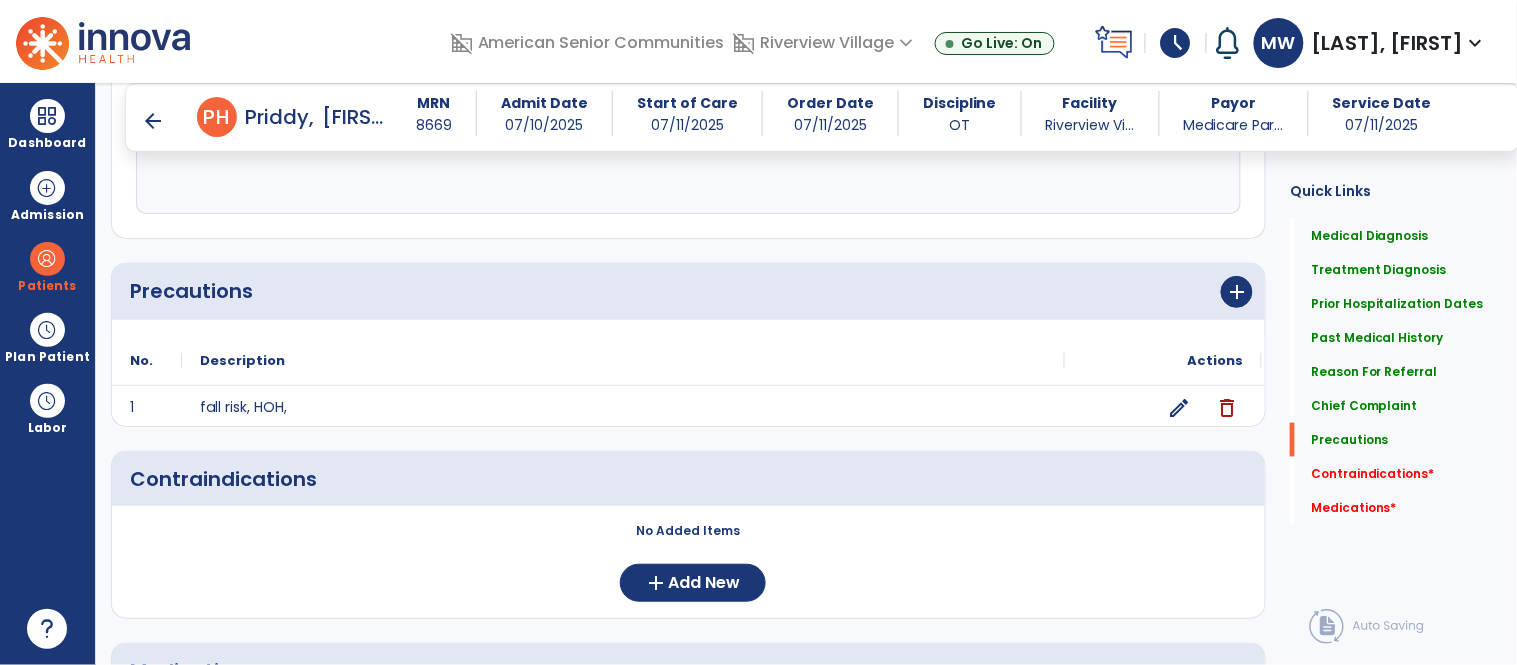 scroll, scrollTop: 2365, scrollLeft: 0, axis: vertical 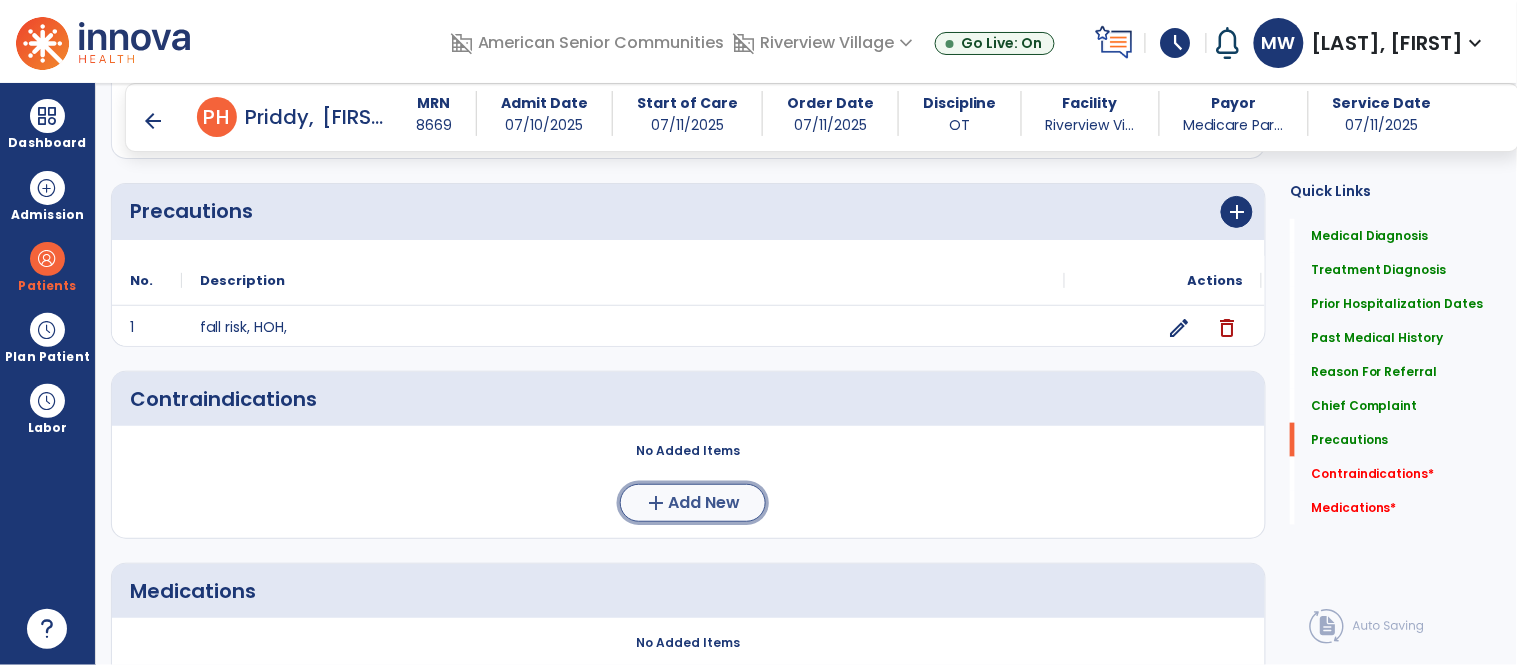 click on "add" 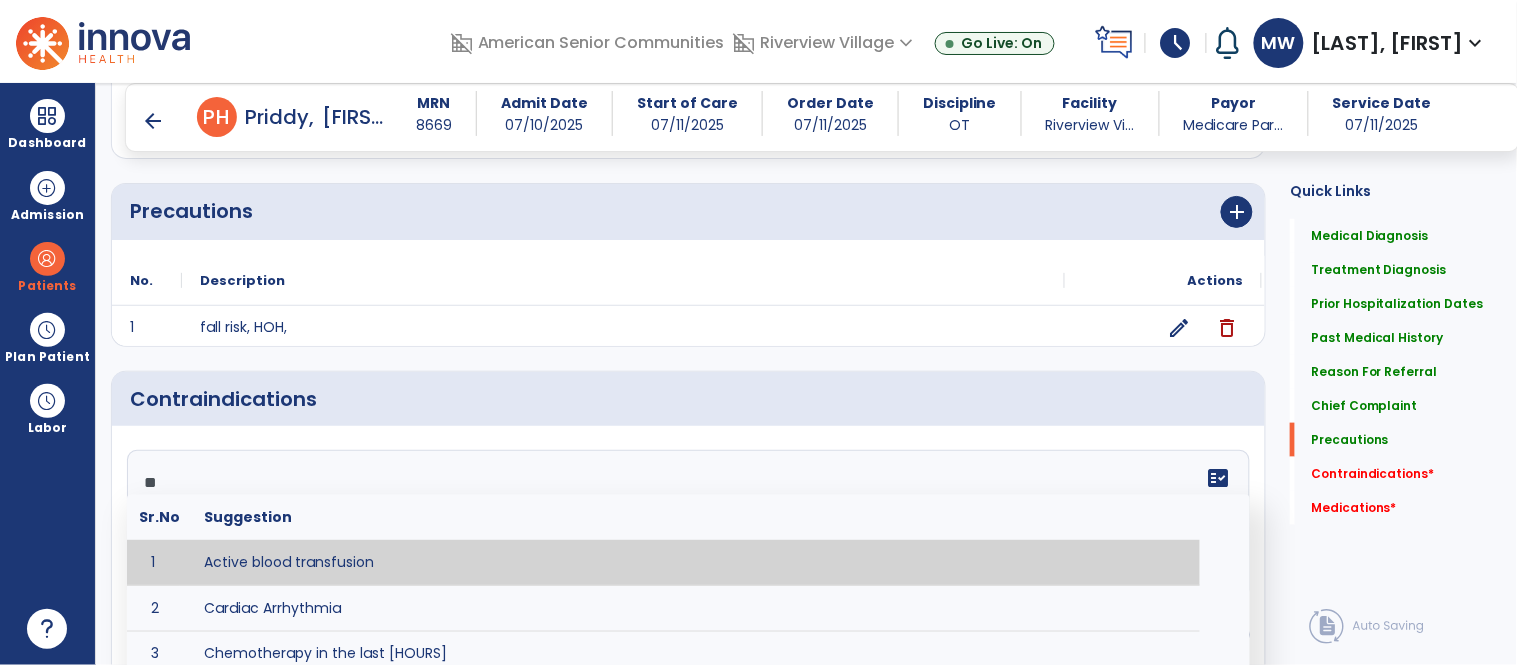 type on "***" 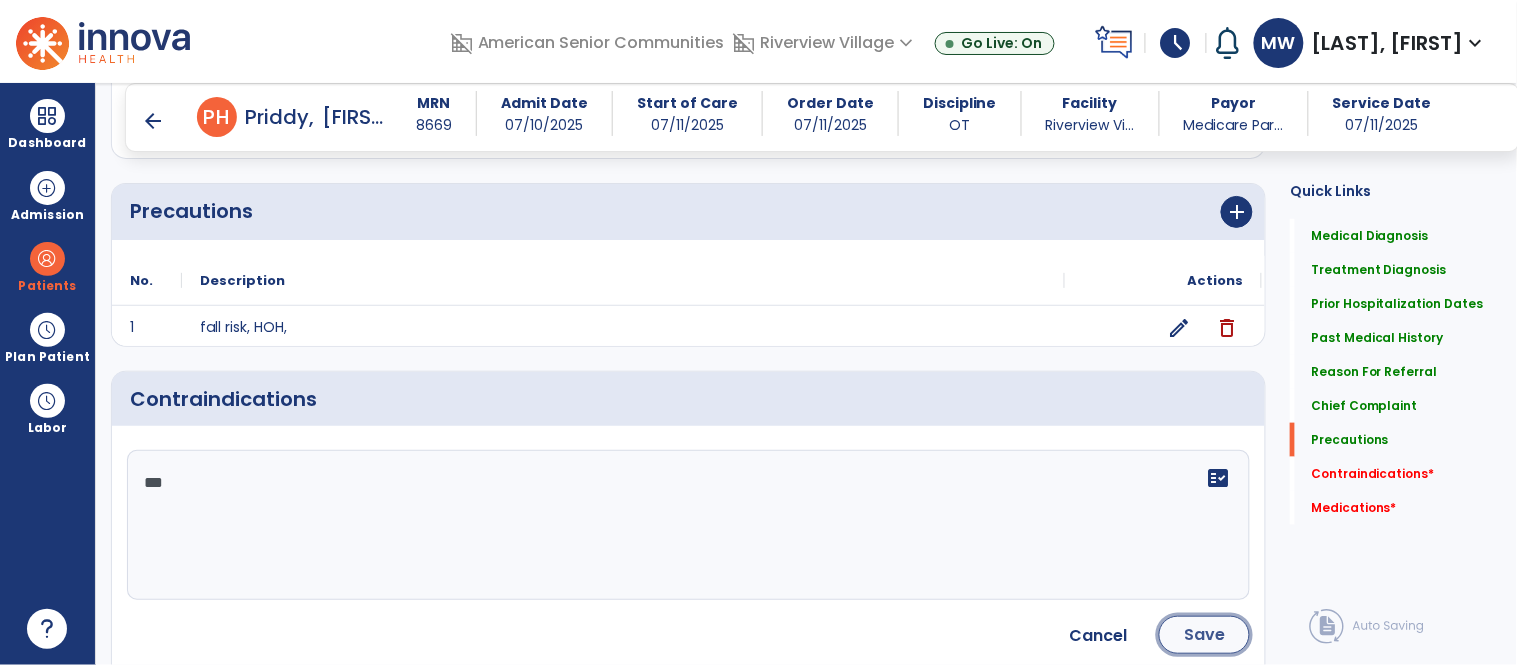 click on "Save" 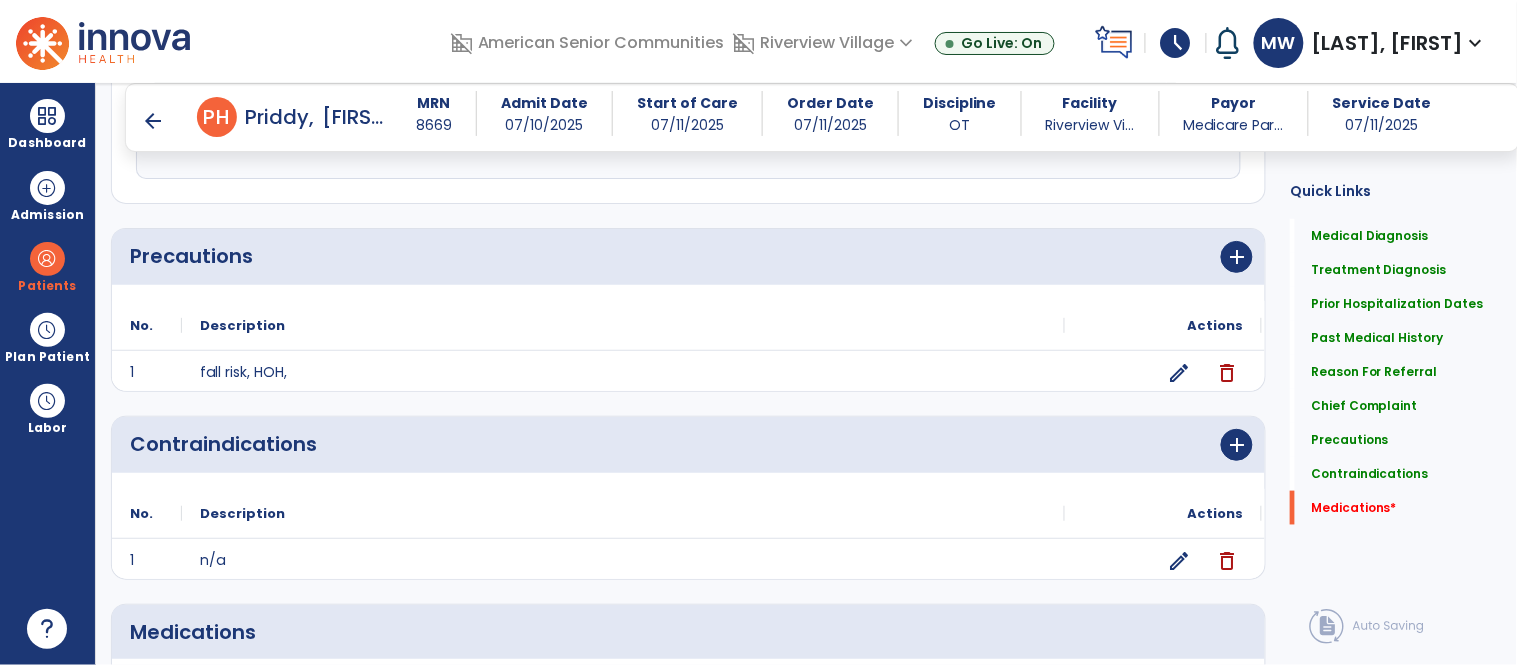 scroll, scrollTop: 2400, scrollLeft: 0, axis: vertical 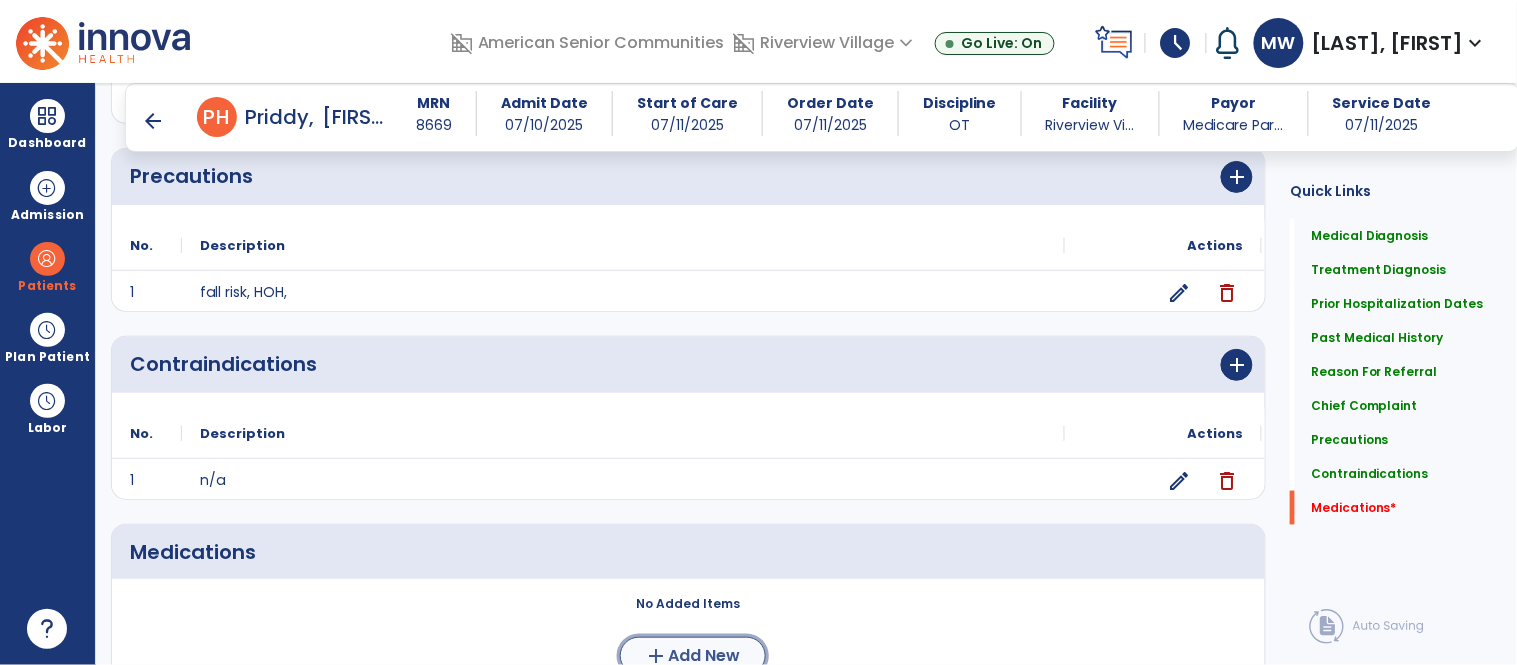 click on "add" 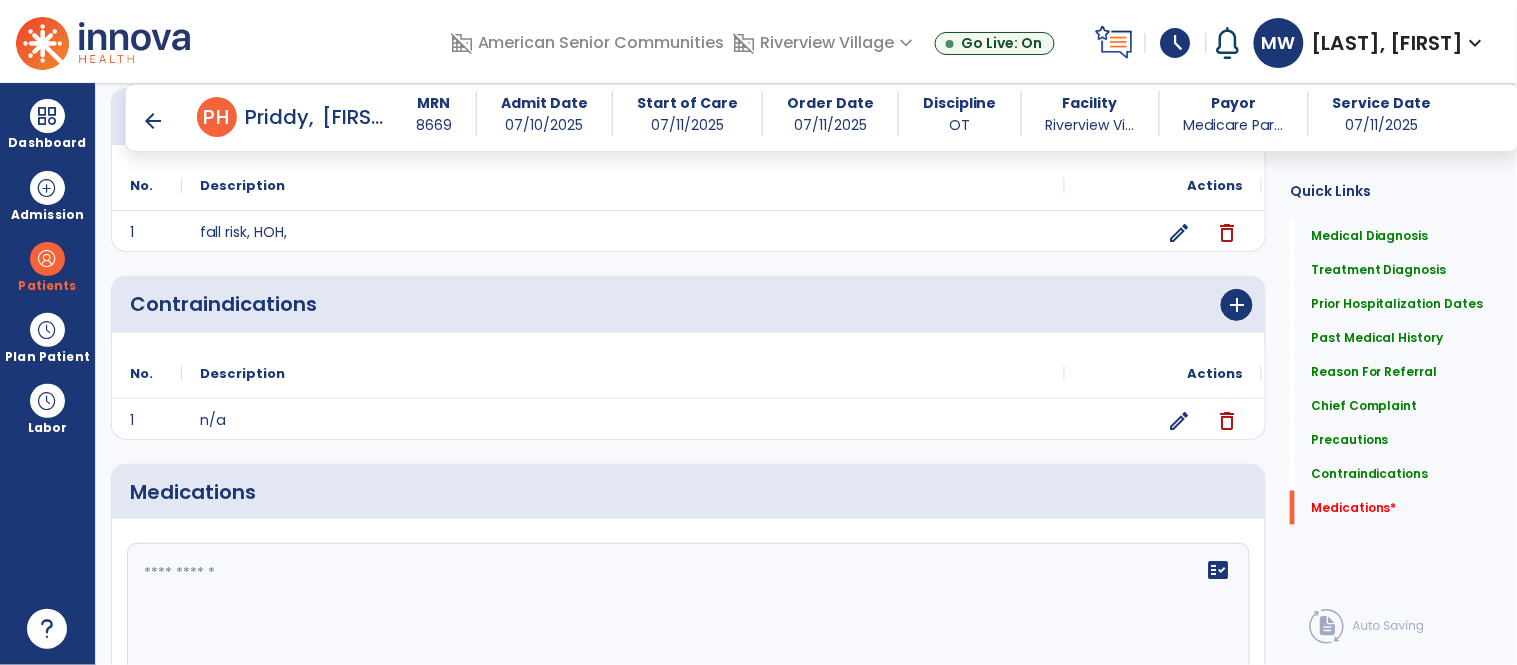 scroll, scrollTop: 2511, scrollLeft: 0, axis: vertical 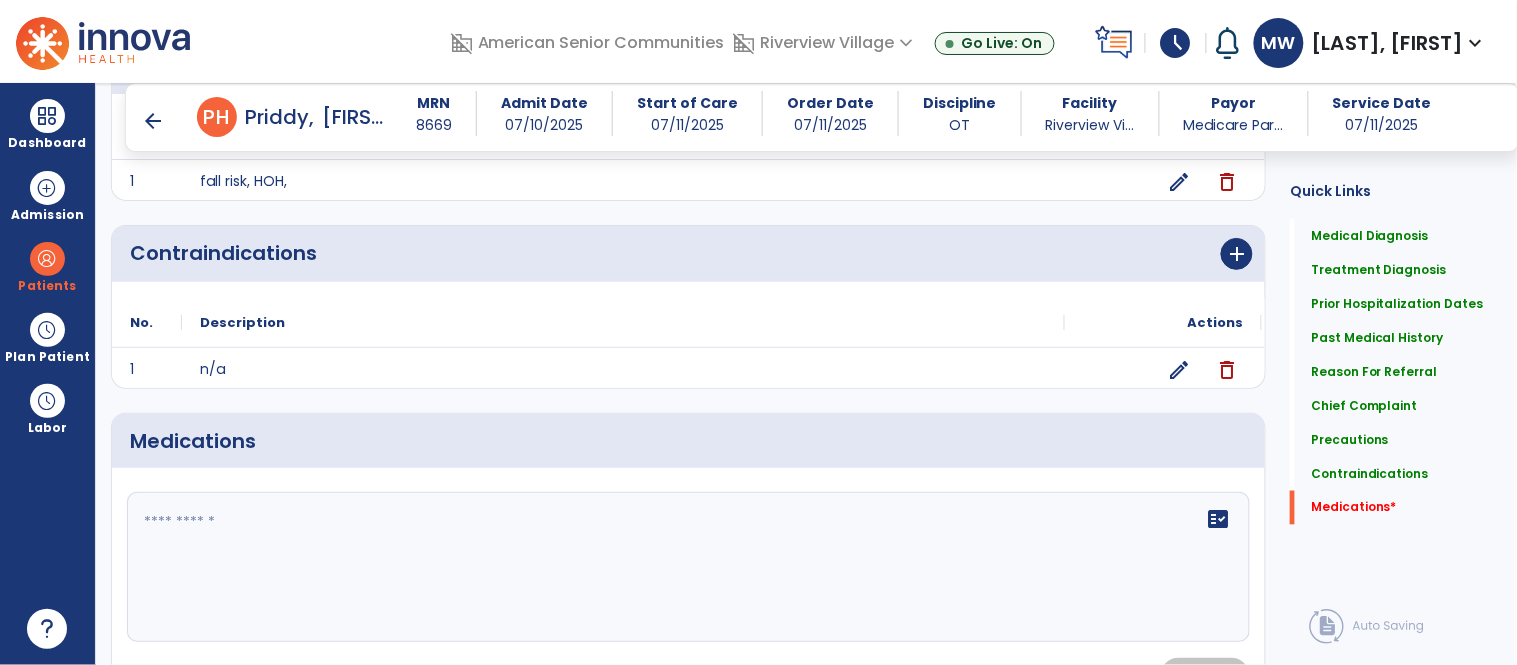 click 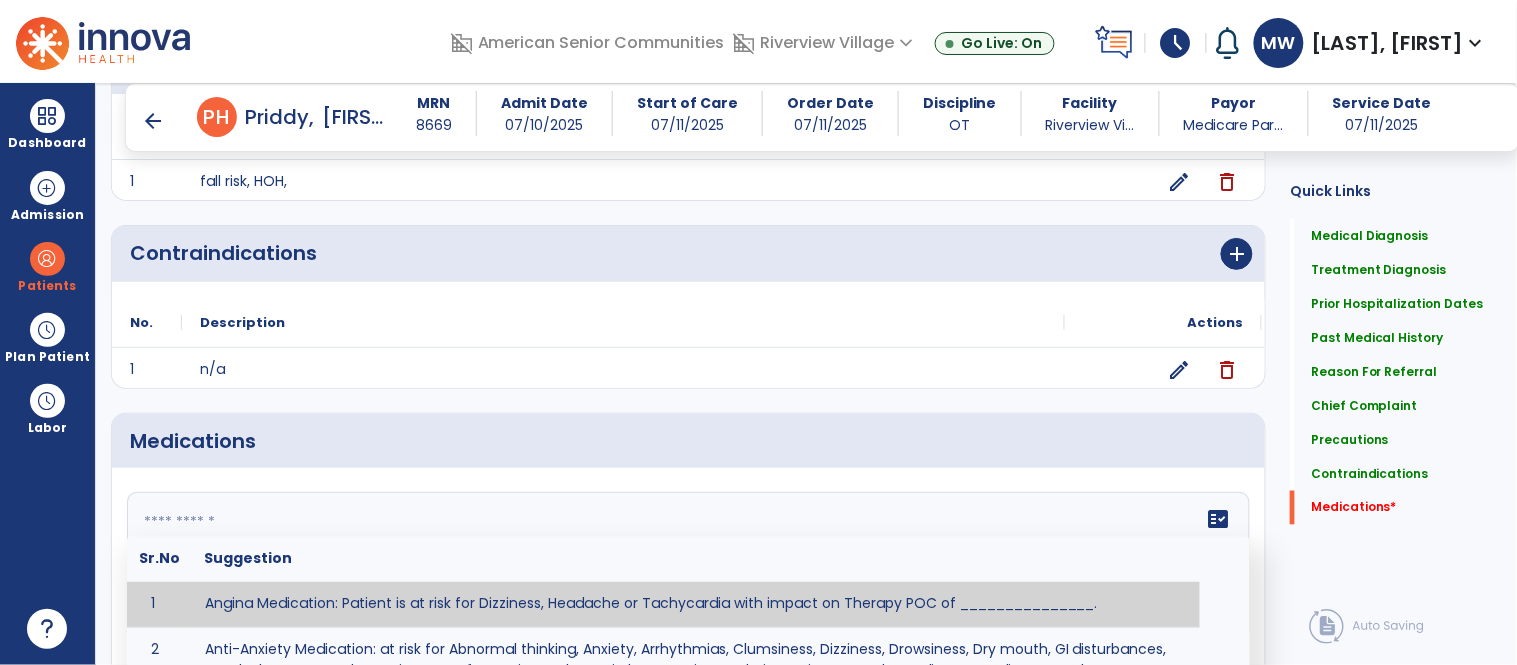 paste on "**********" 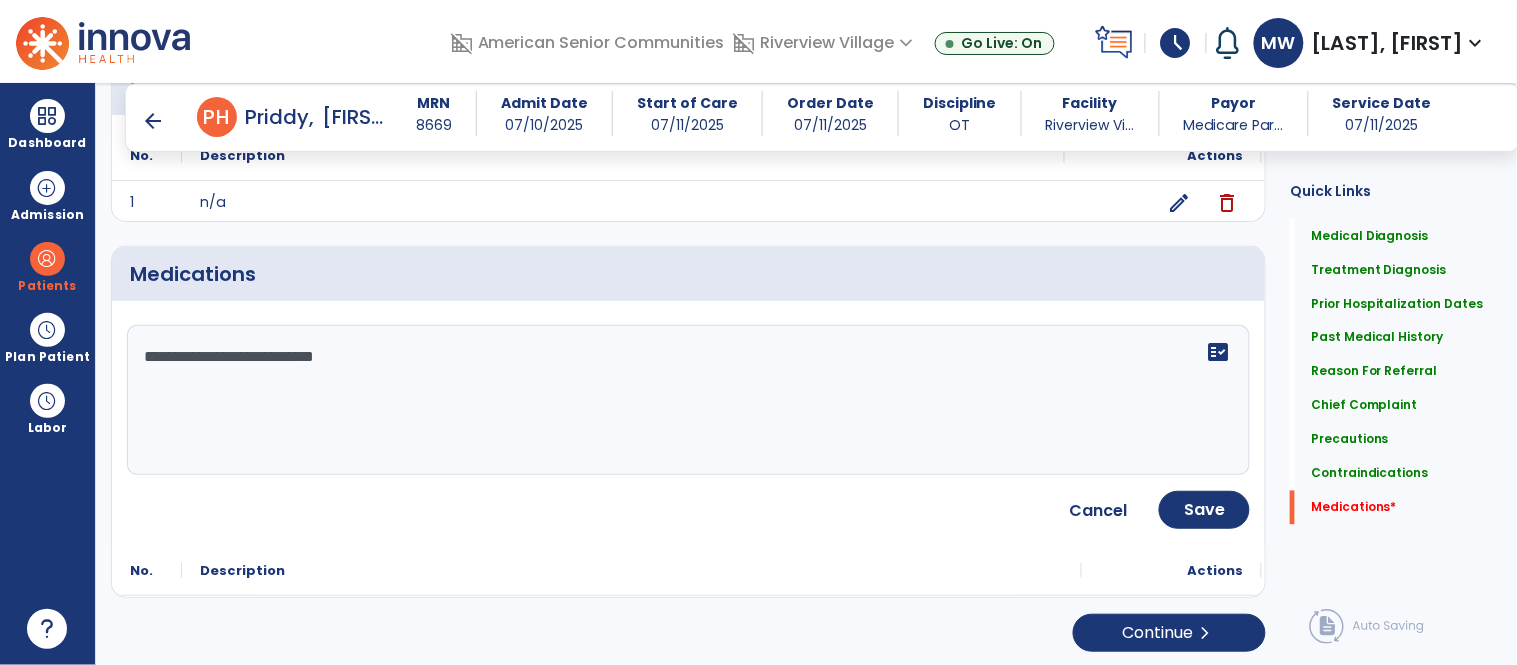scroll, scrollTop: 2683, scrollLeft: 0, axis: vertical 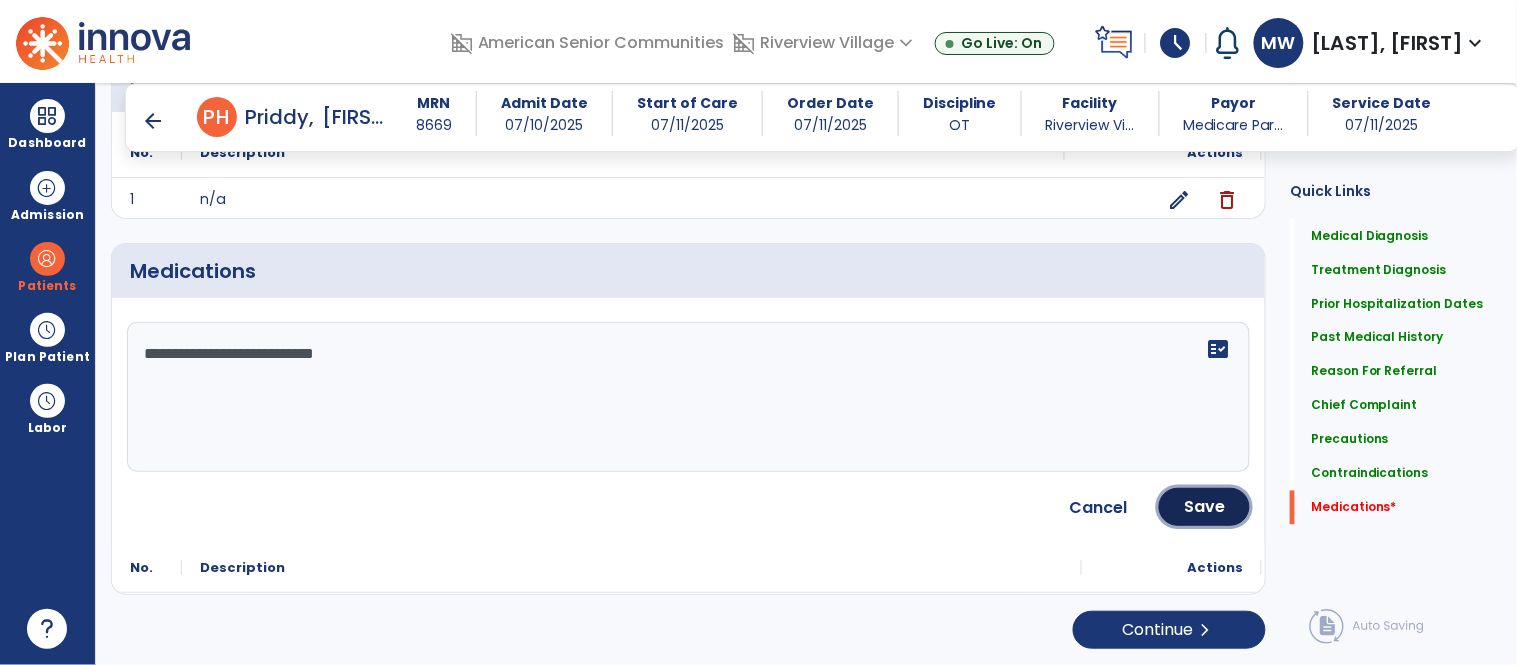 drag, startPoint x: 1204, startPoint y: 514, endPoint x: 1199, endPoint y: 531, distance: 17.720045 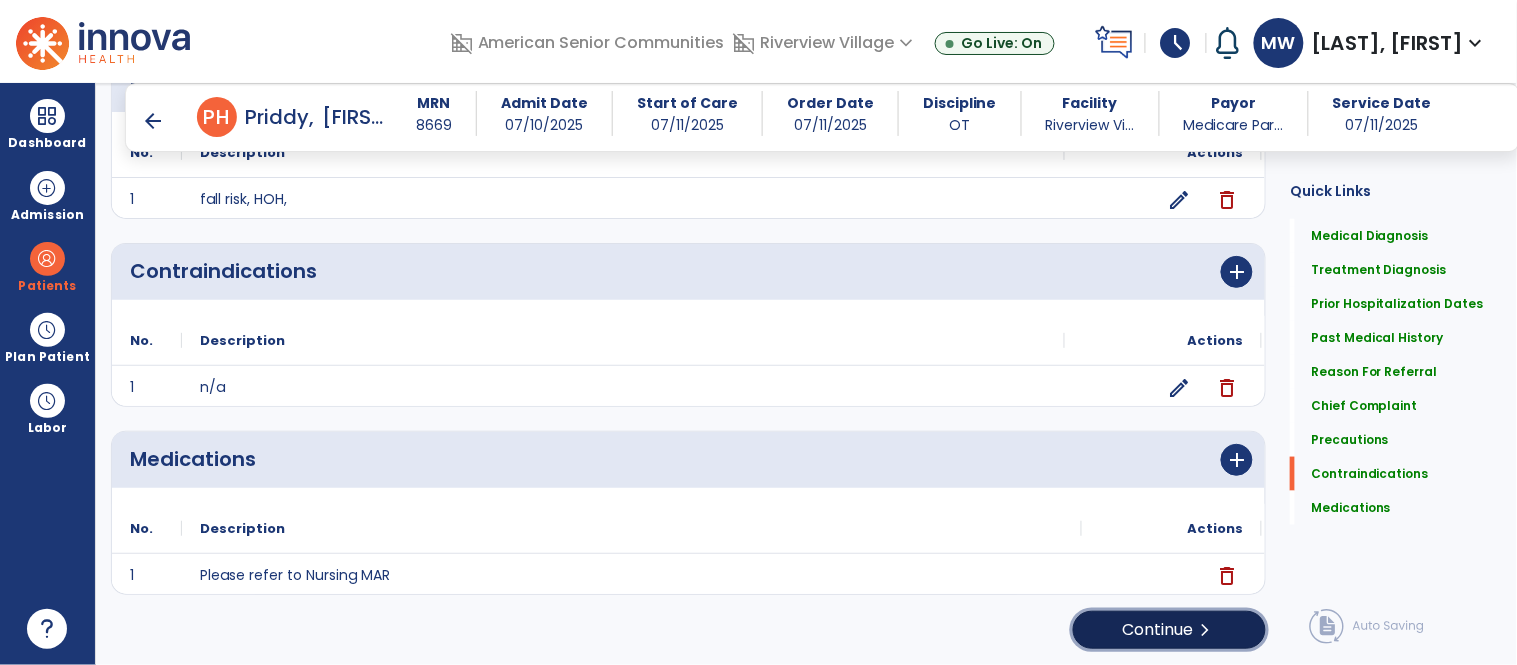click on "Continue  chevron_right" 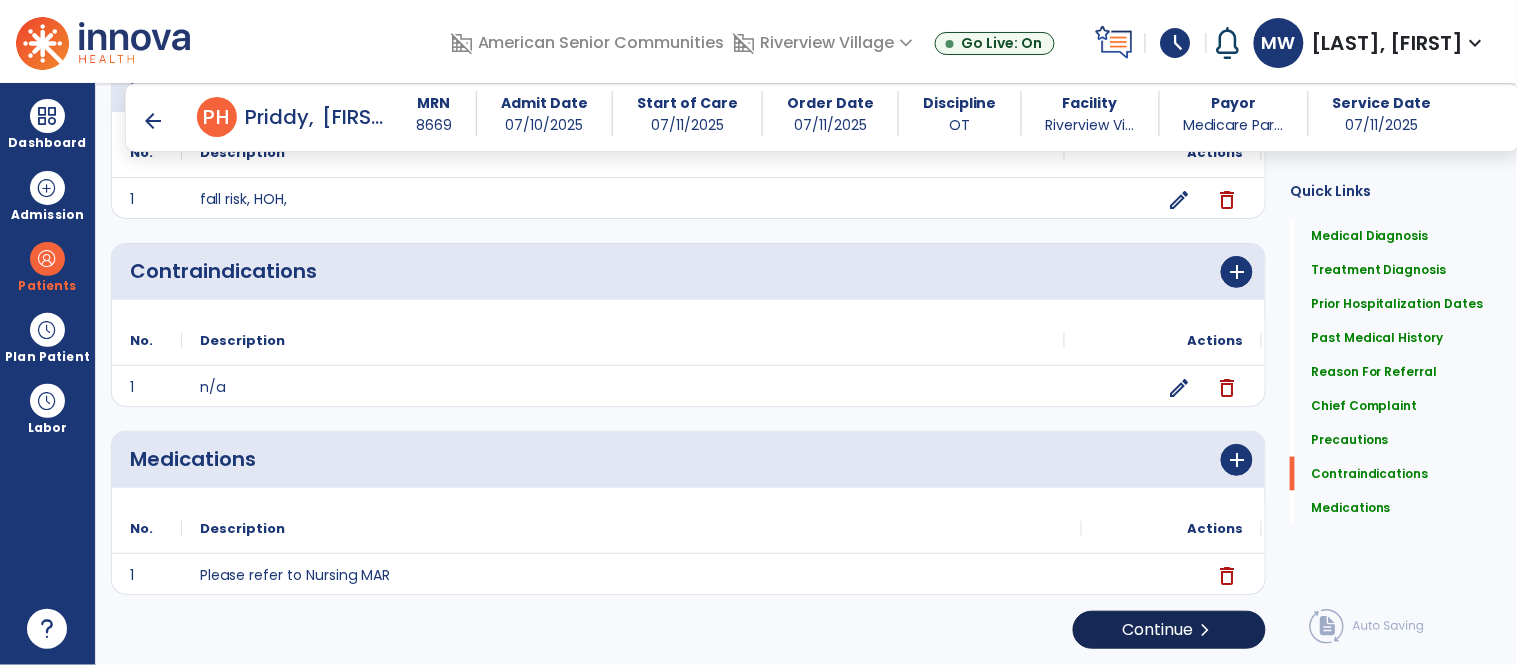 scroll, scrollTop: 0, scrollLeft: 0, axis: both 